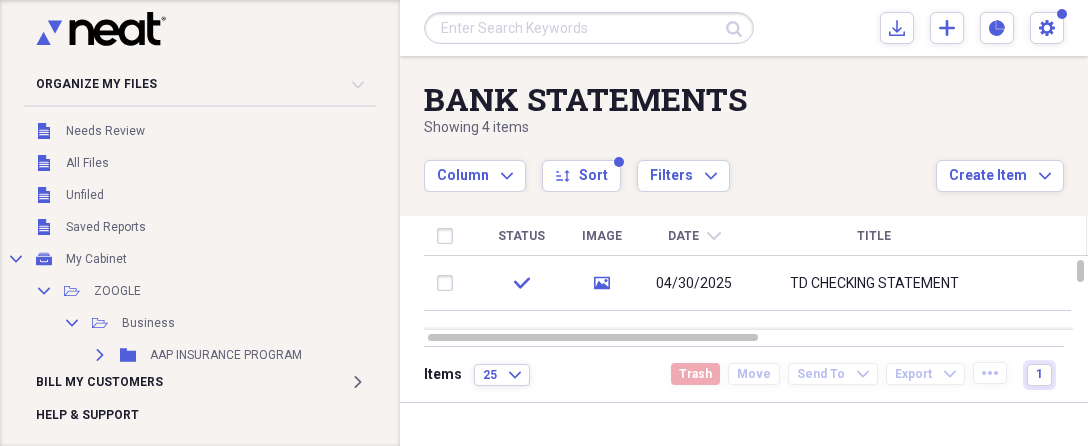 scroll, scrollTop: 0, scrollLeft: 0, axis: both 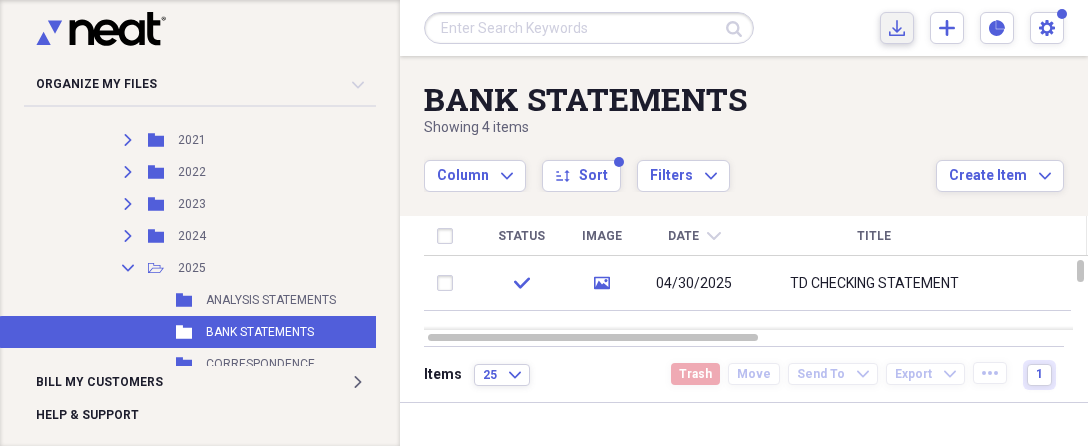 click on "Import" 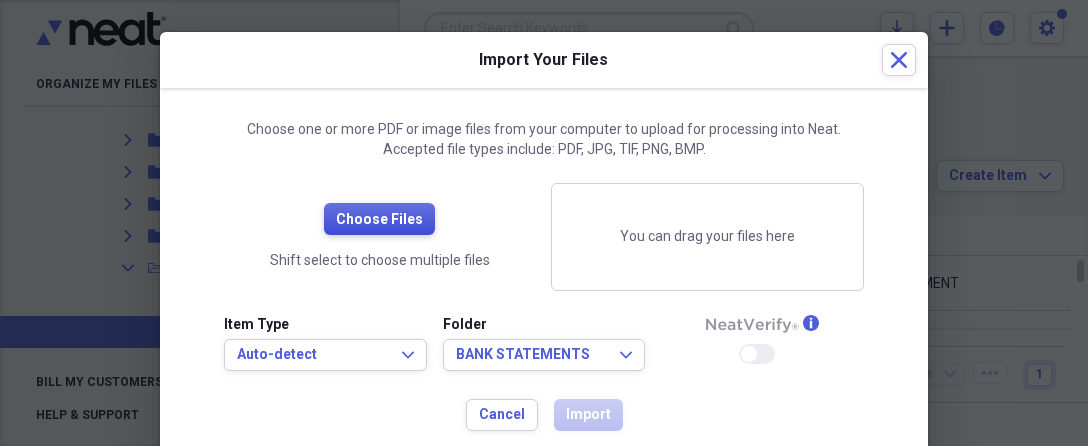 click on "Choose Files" at bounding box center (379, 220) 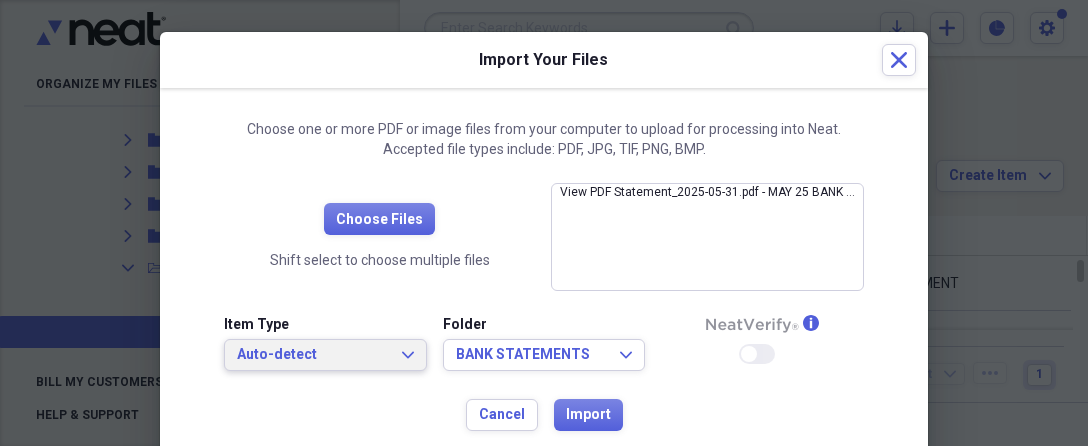 click on "Auto-detect Expand" at bounding box center (325, 355) 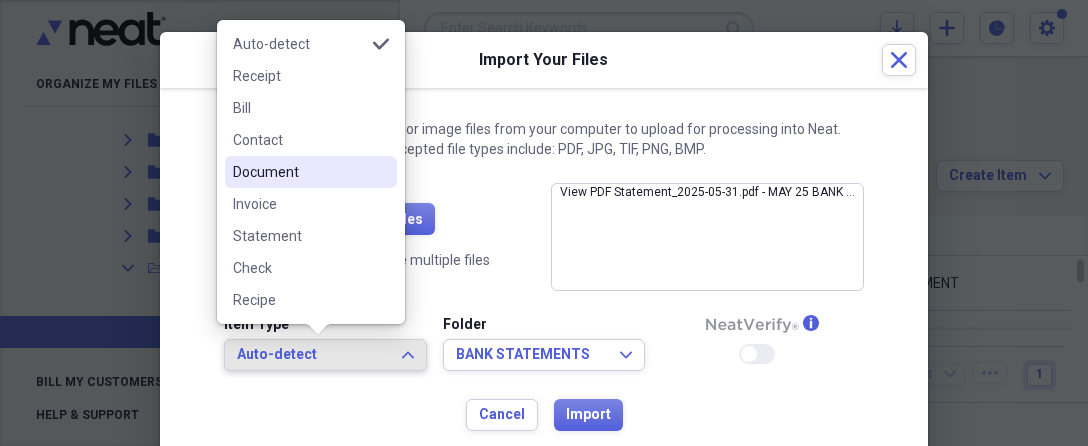 click on "Document" at bounding box center (299, 172) 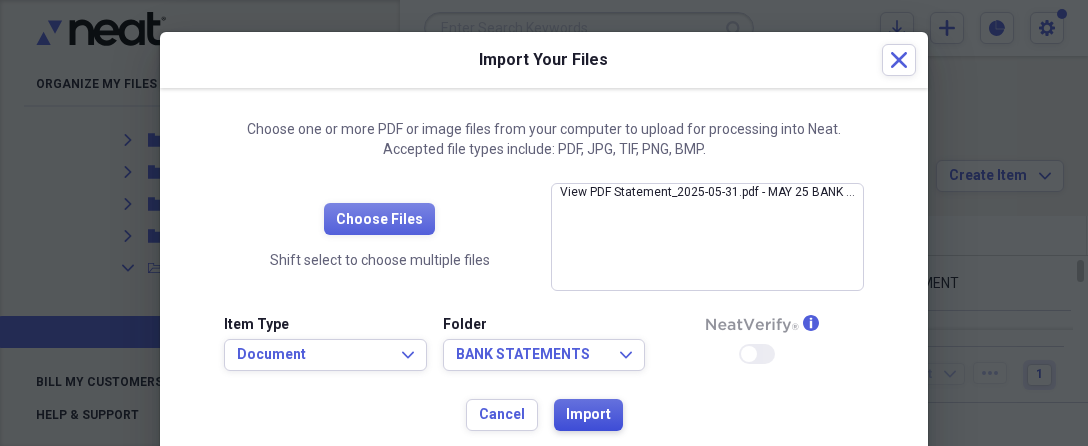 click on "Import" at bounding box center [588, 415] 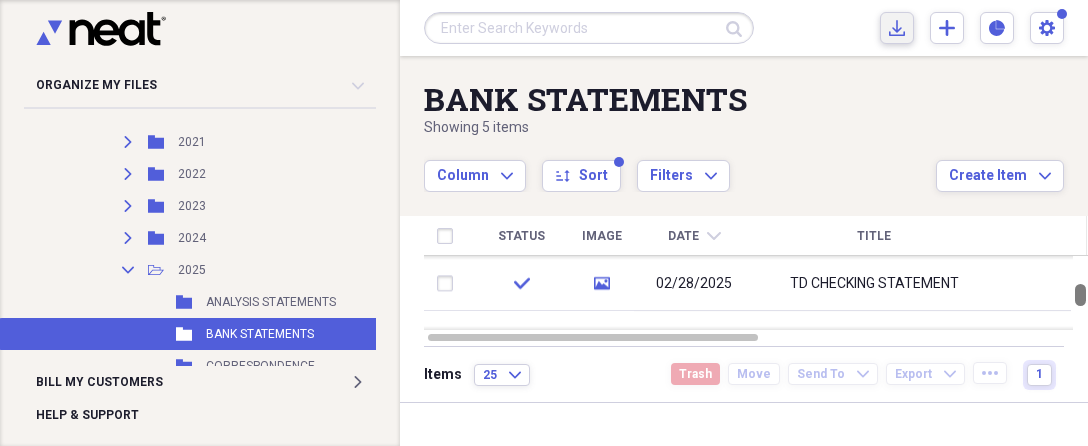 click at bounding box center [1080, 293] 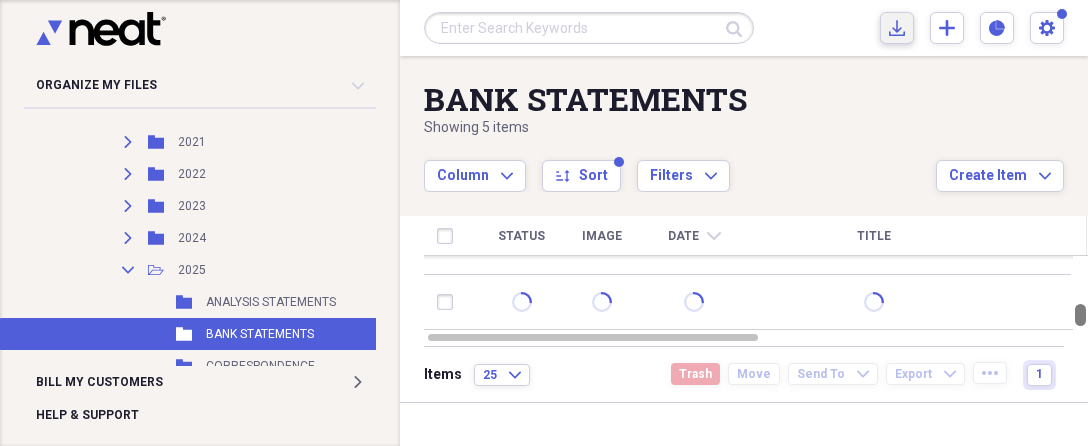 click at bounding box center (1080, 293) 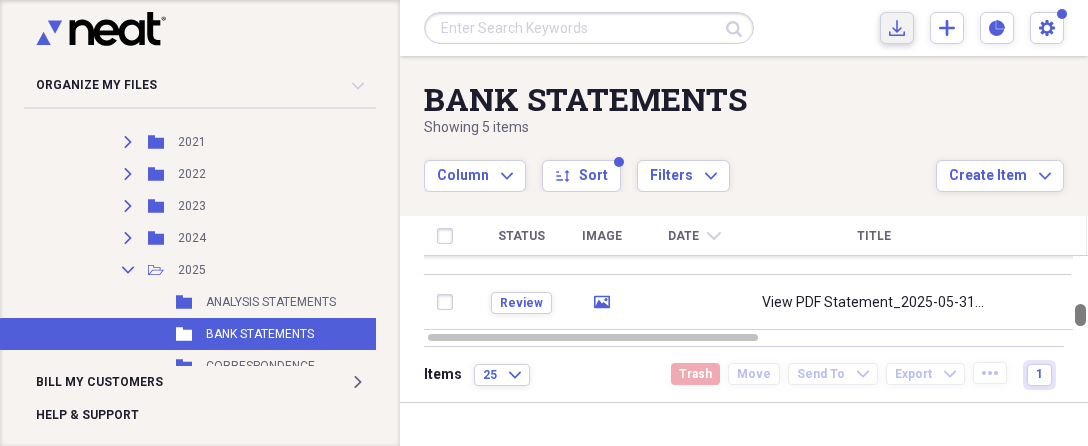 click at bounding box center [1080, 293] 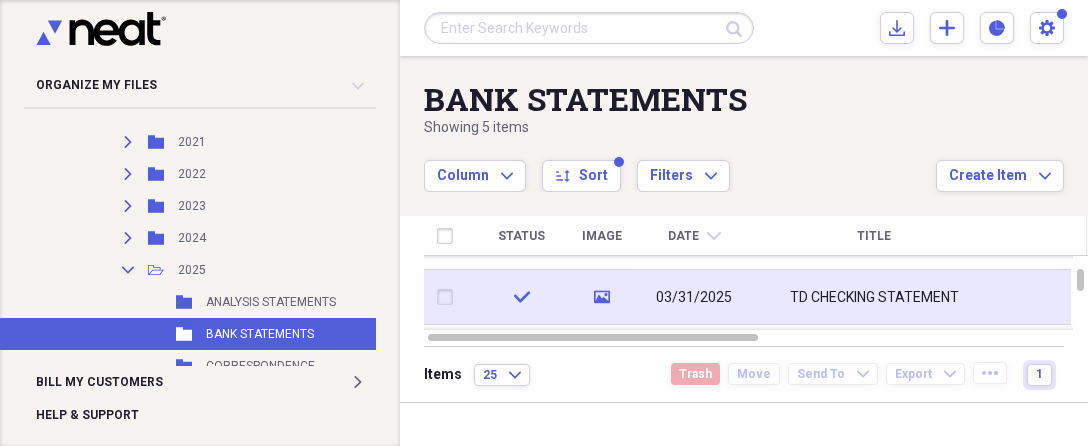 click on "03/31/2025" at bounding box center (694, 297) 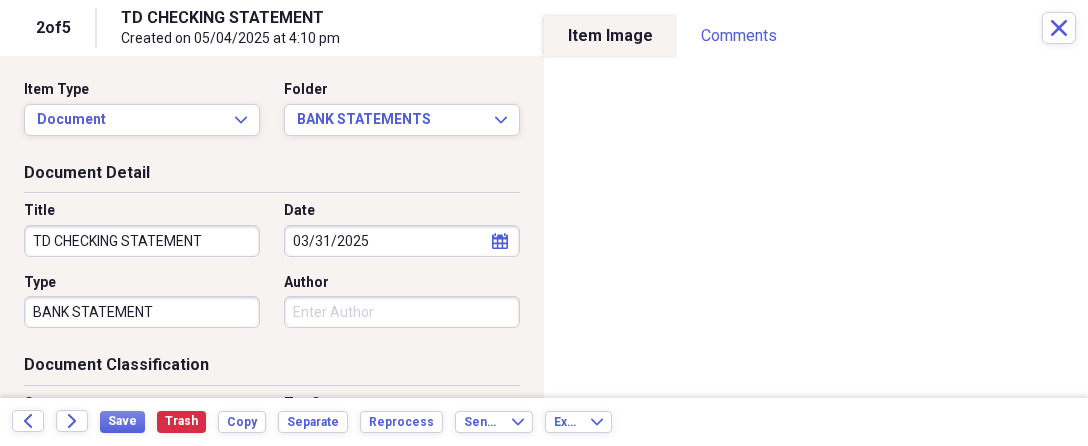click on "TD CHECKING STATEMENT" at bounding box center (142, 241) 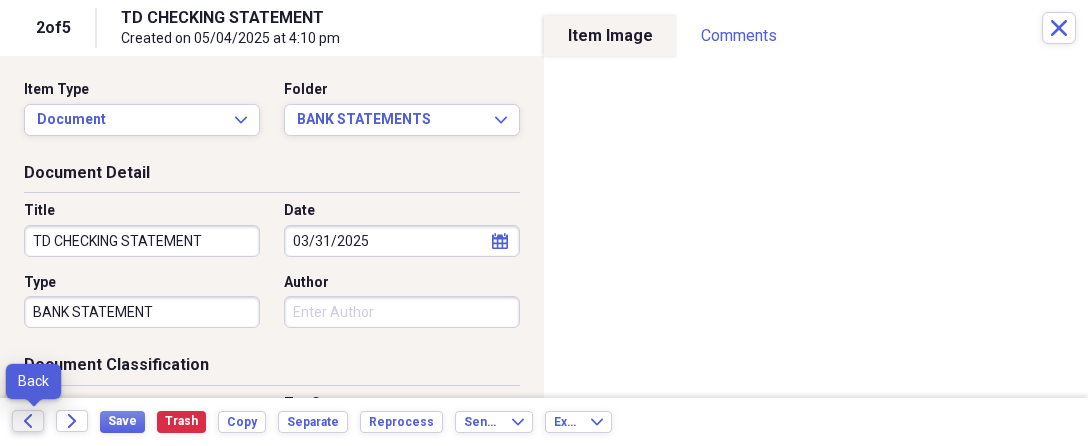 click on "Back" 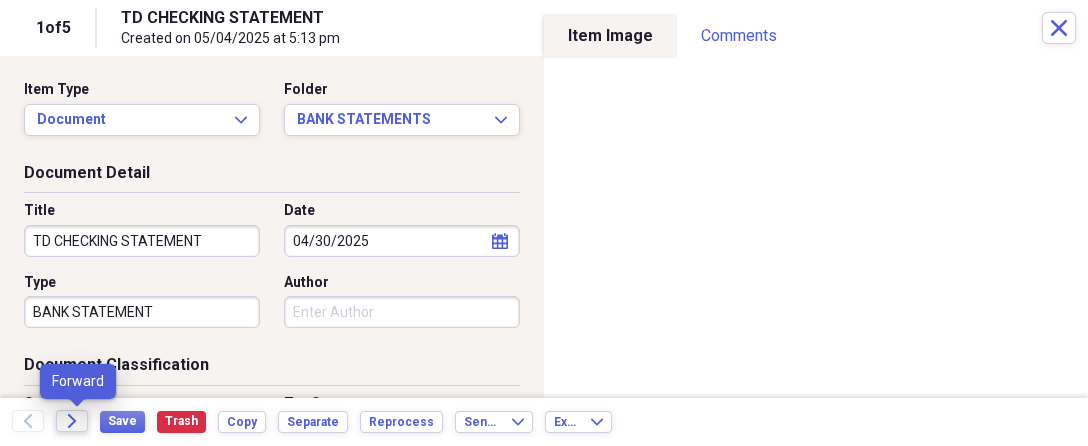 click on "Forward" 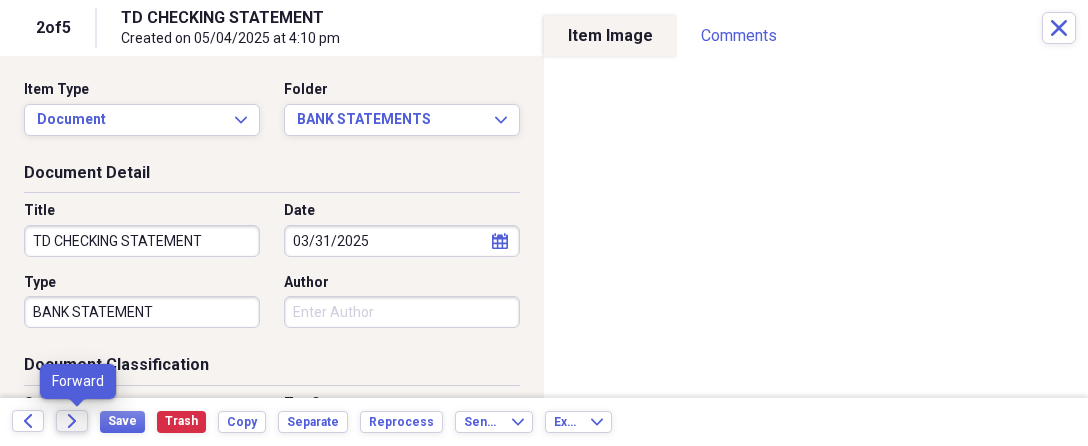 click on "Forward" 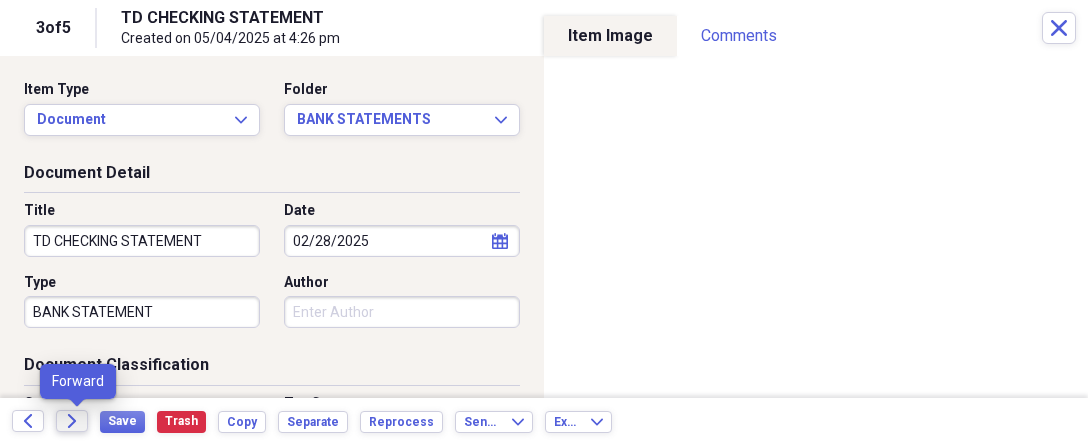 click on "Forward" 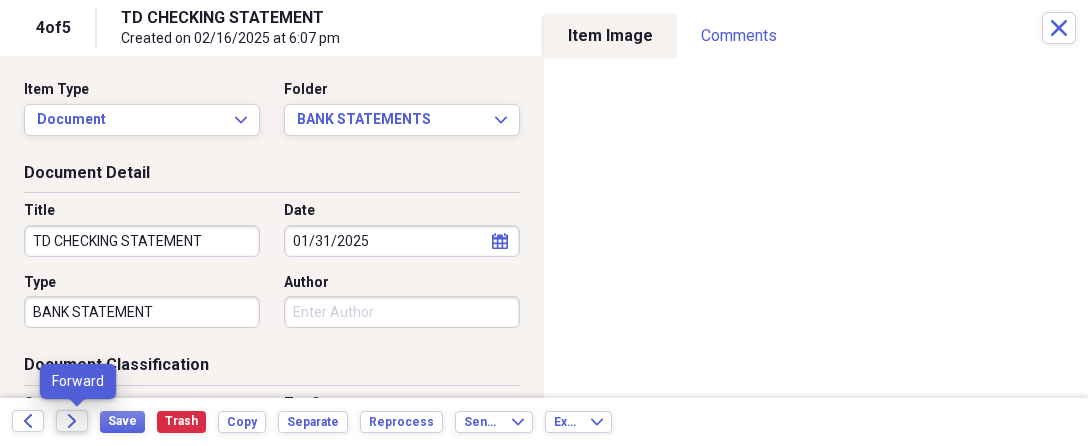 click on "Forward" 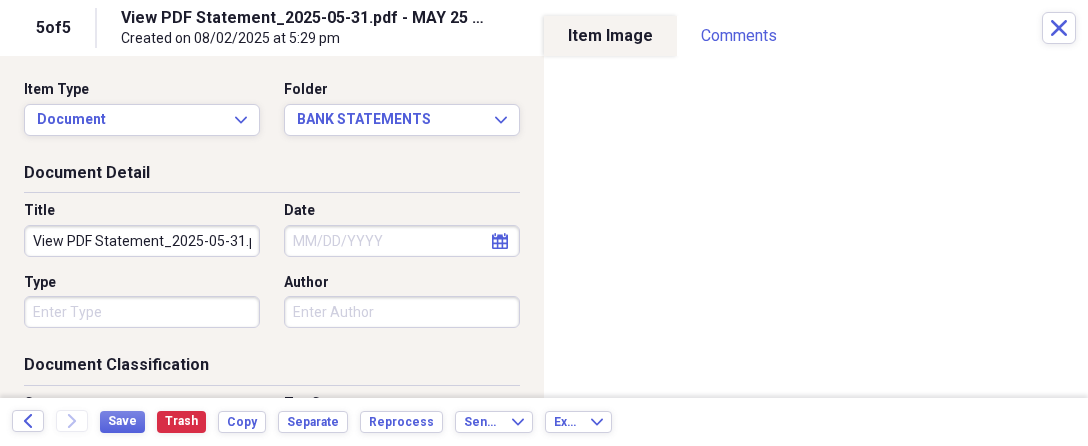 click on "View PDF Statement_2025-05-31.pdf - MAY 25 BANK STATEMENT" at bounding box center [142, 241] 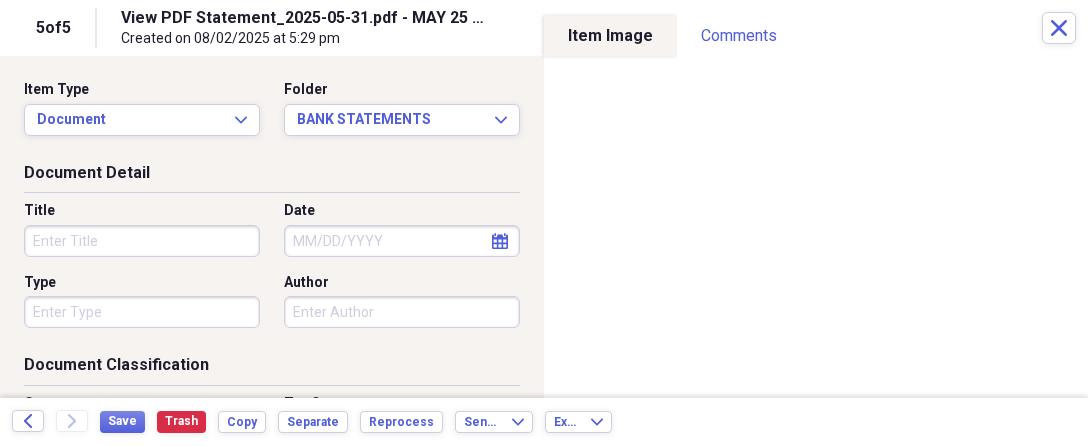 paste on "64,657.46" 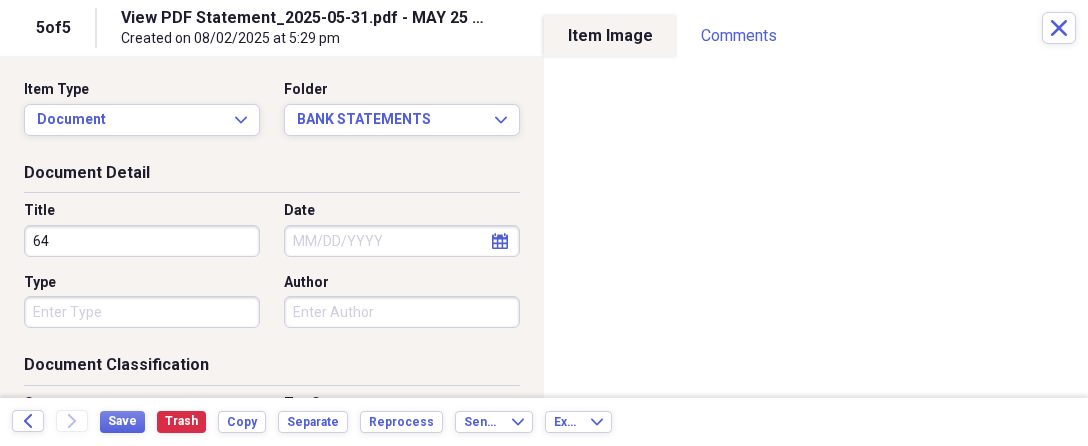 type on "6" 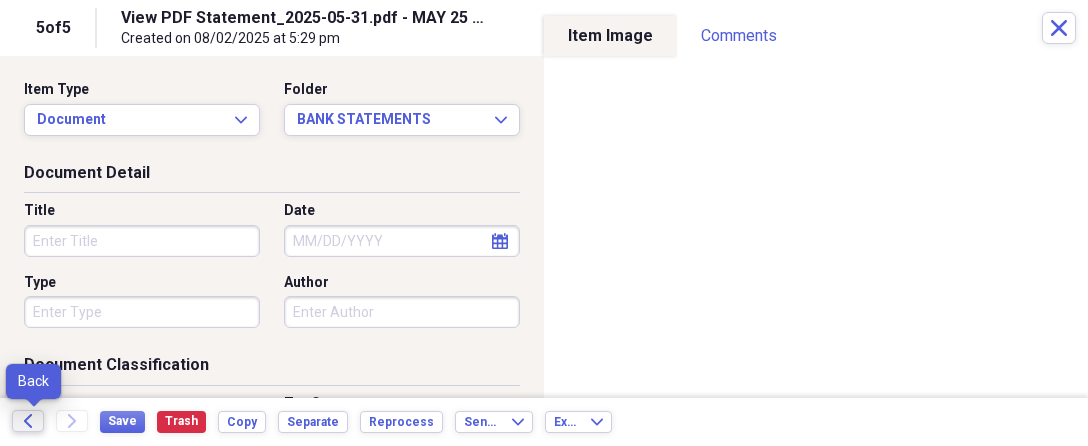 type 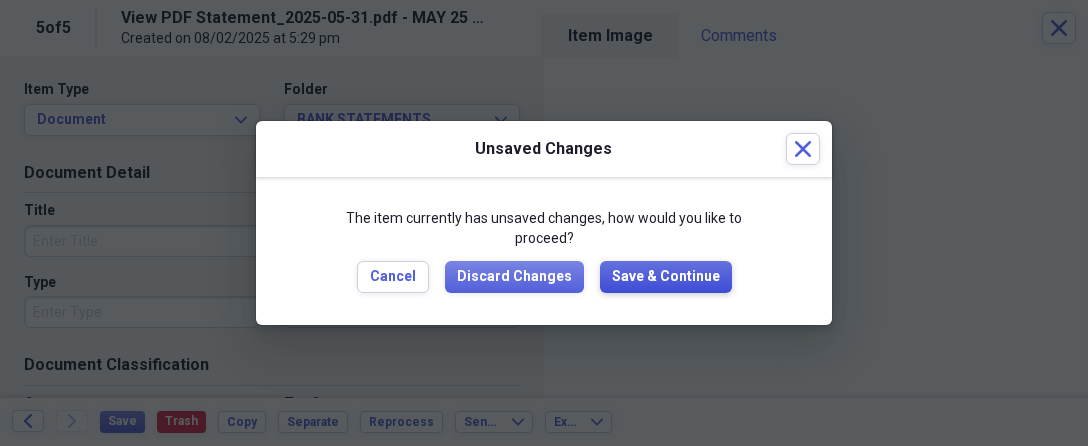 click on "Save & Continue" at bounding box center [666, 277] 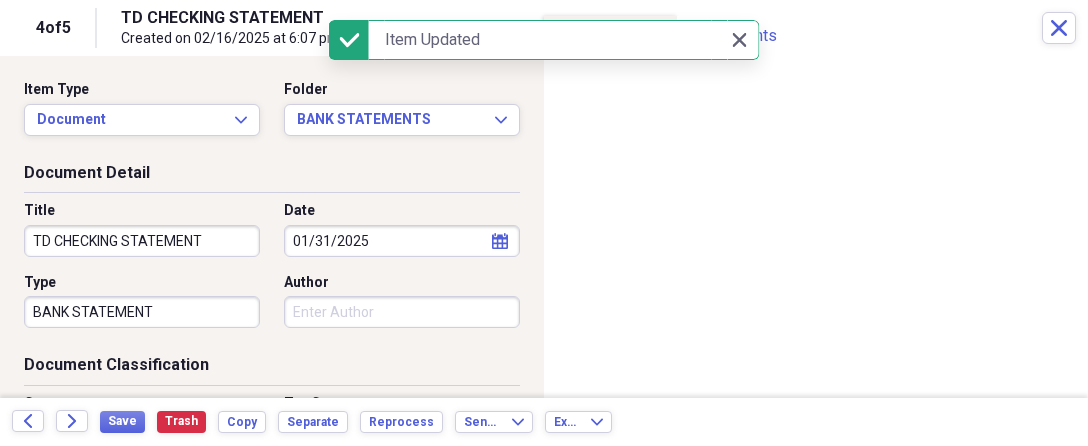 click on "TD CHECKING STATEMENT" at bounding box center (142, 241) 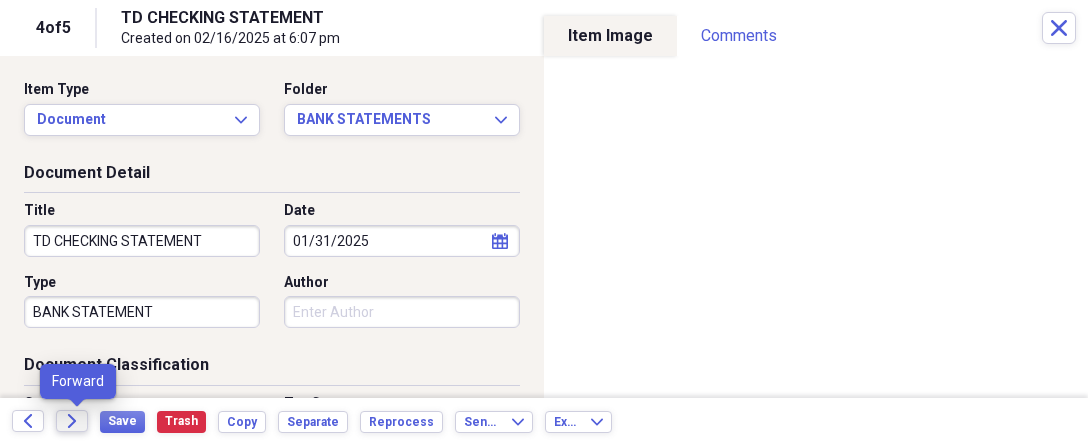 click on "Forward" 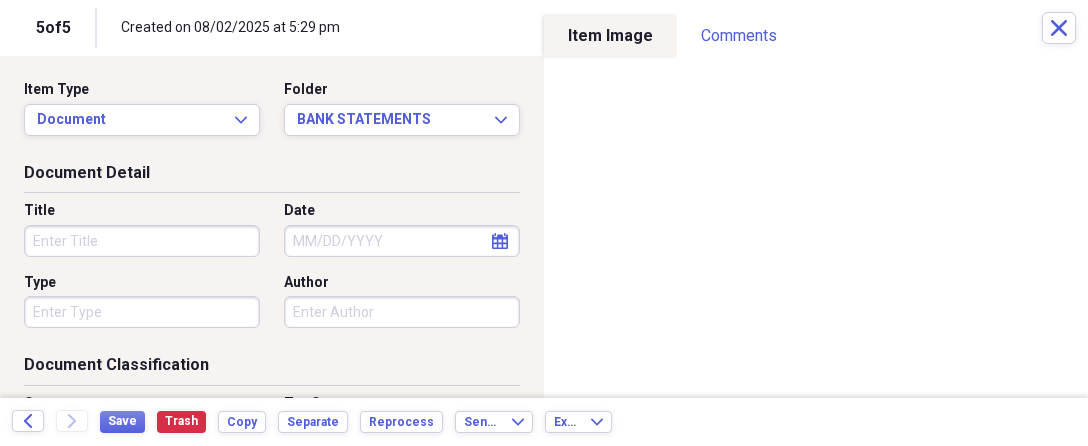 click on "Title" at bounding box center [142, 241] 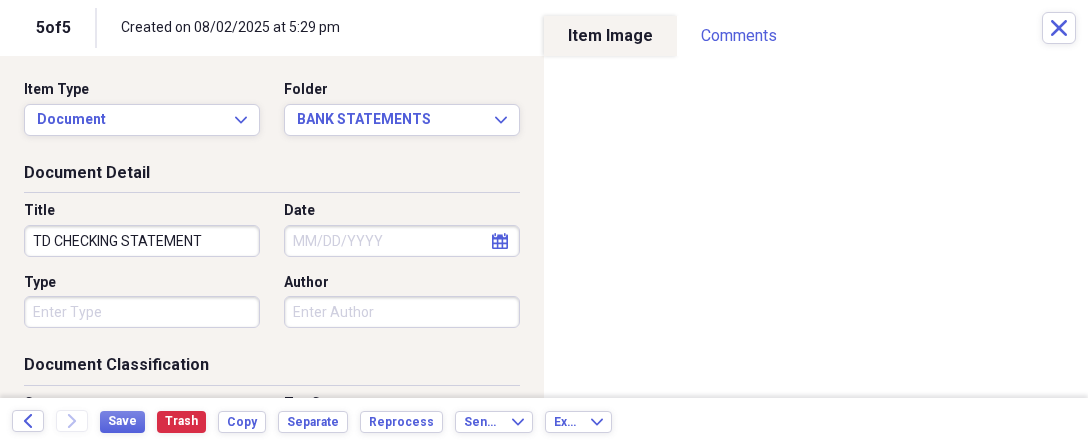 type on "TD CHECKING STATEMENT" 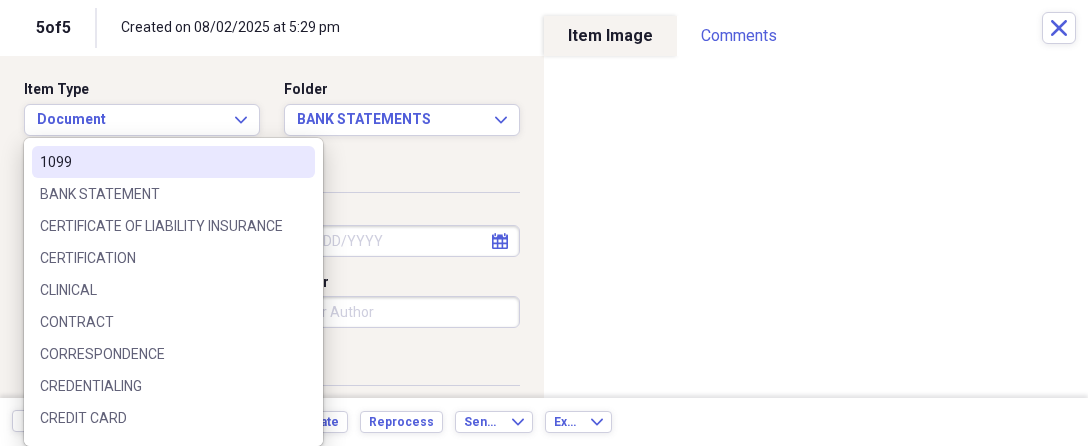 click on "Organize My Files Collapse Unfiled Needs Review Unfiled All Files Unfiled Unfiled Unfiled Saved Reports Collapse My Cabinet My Cabinet Add Folder Collapse Open Folder ZOOGLE Add Folder Collapse Open Folder Business Add Folder Expand Folder AAP INSURANCE PROGRAM Add Folder Expand Folder ADMINISTRATION Add Folder Expand Folder AFLAC Add Folder Expand Folder AMERICAN EXPRESS Add Folder Expand Folder AMERICAN EXPRESS GLOBAL MERCHANT SERVICES Add Folder Expand Folder APC Add Folder Expand Folder ARCHIVES Add Folder Expand Folder BARRIE BRACHFELD Add Folder Expand Folder BELL MEDICAL Add Folder Expand Folder BMW Add Folder Expand Folder BOLLINGER Add Folder Folder CARDS Add Folder Expand Folder CBIZ Add Folder Expand Folder CHUBB Add Folder Expand Folder CITI-VISA Add Folder Expand Folder CONNEXIN SOFTWARE Add Folder Expand Folder COOPERATIVE COMMUNICATIONS Add Folder Expand Folder CPR PROGRAM Add Folder Expand Folder DELL Add Folder Expand Folder DOCTORS Add Folder Expand Folder EIDL - SBA LOAN Add Folder Expand 1" at bounding box center [544, 223] 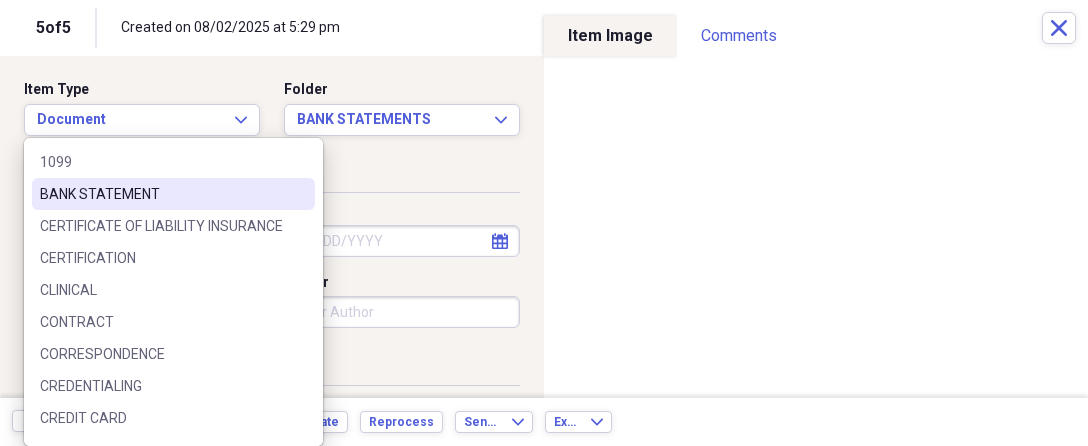 click on "BANK STATEMENT" at bounding box center (161, 194) 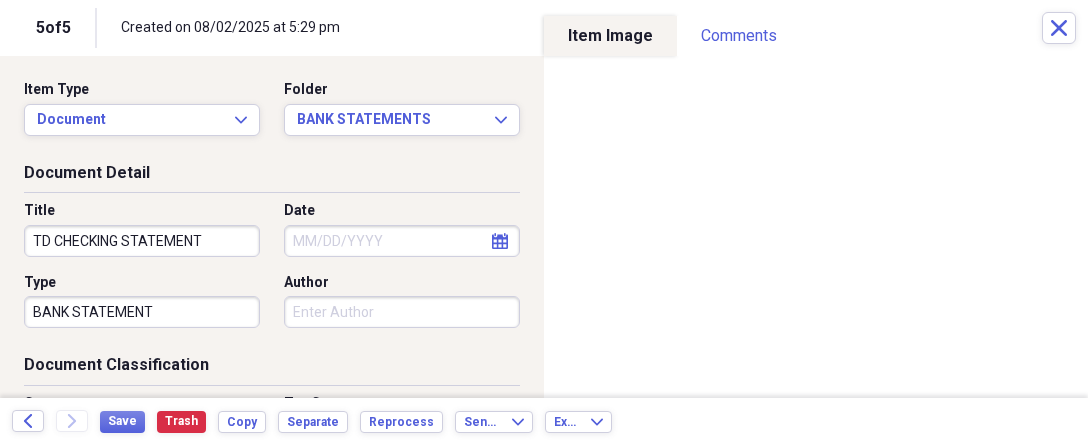 click on "calendar" 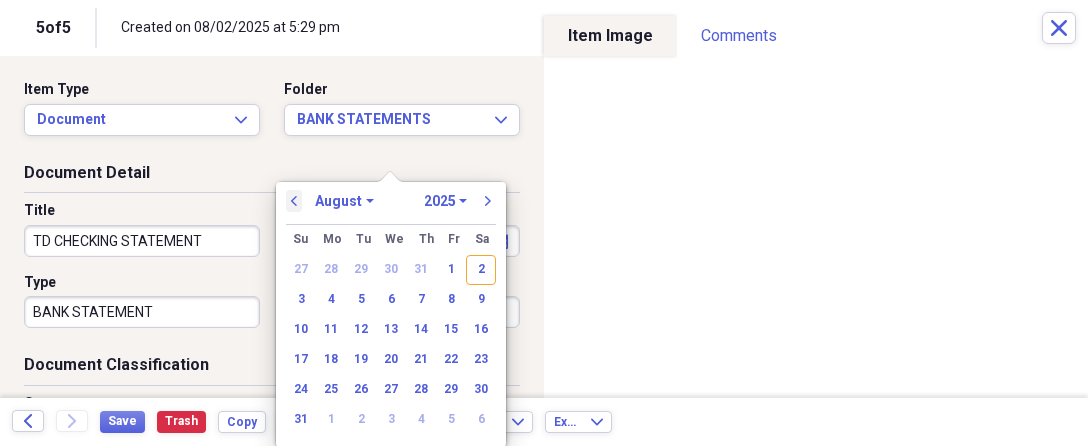 click on "previous" at bounding box center [294, 201] 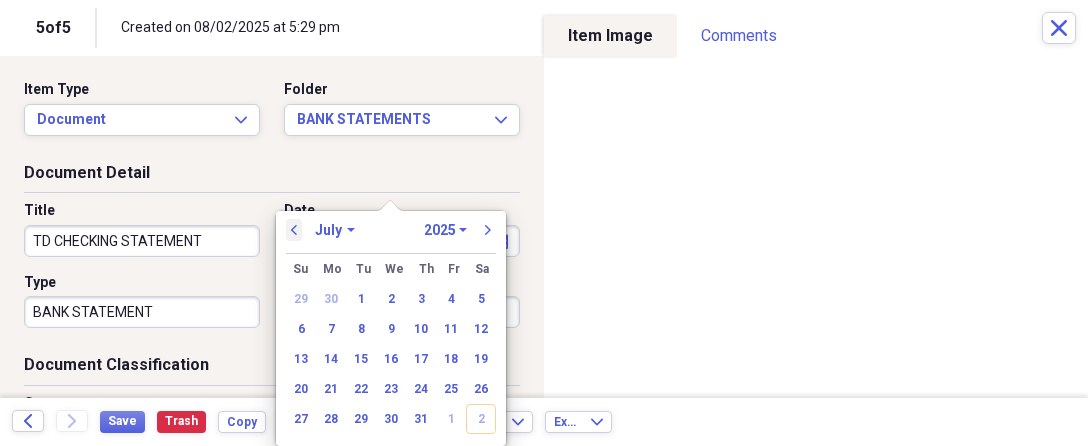 click on "previous" at bounding box center [294, 230] 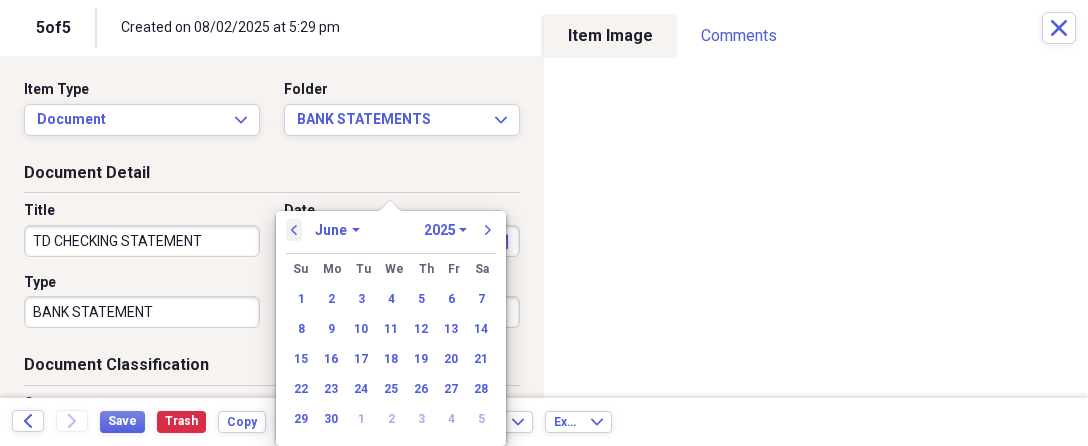 click on "previous" at bounding box center (294, 230) 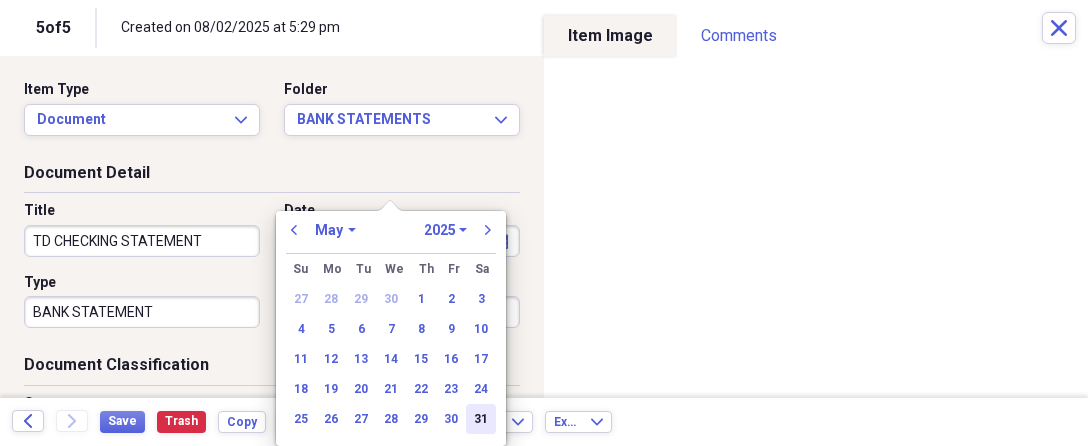 click on "31" at bounding box center (481, 419) 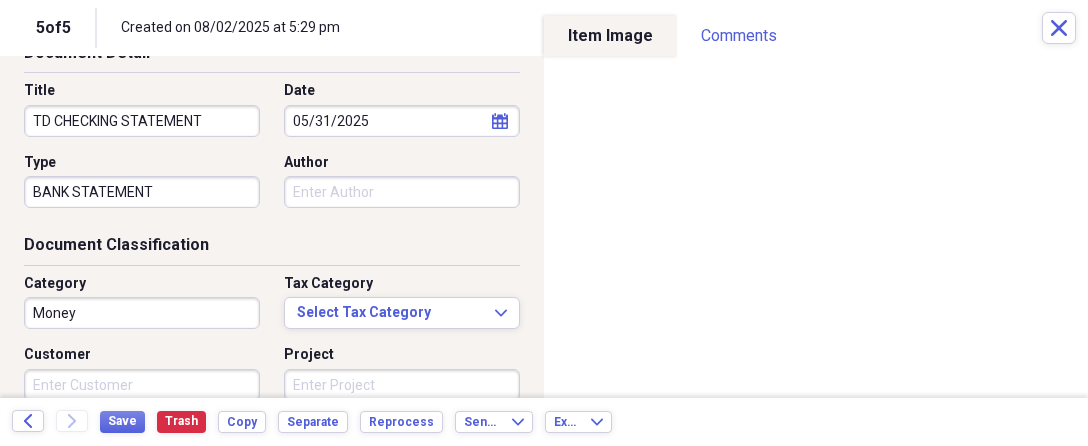 scroll, scrollTop: 200, scrollLeft: 0, axis: vertical 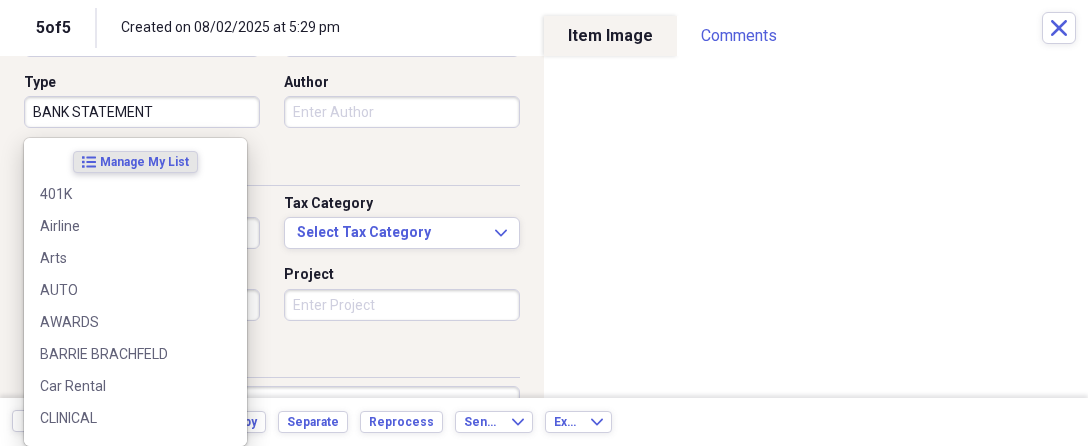 click on "Organize My Files Collapse Unfiled Needs Review Unfiled All Files Unfiled Unfiled Unfiled Saved Reports Collapse My Cabinet My Cabinet Add Folder Collapse Open Folder ZOOGLE Add Folder Collapse Open Folder Business Add Folder Expand Folder AAP INSURANCE PROGRAM Add Folder Expand Folder ADMINISTRATION Add Folder Expand Folder AFLAC Add Folder Expand Folder AMERICAN EXPRESS Add Folder Expand Folder AMERICAN EXPRESS GLOBAL MERCHANT SERVICES Add Folder Expand Folder APC Add Folder Expand Folder ARCHIVES Add Folder Expand Folder BARRIE BRACHFELD Add Folder Expand Folder BELL MEDICAL Add Folder Expand Folder BMW Add Folder Expand Folder BOLLINGER Add Folder Folder CARDS Add Folder Expand Folder CBIZ Add Folder Expand Folder CHUBB Add Folder Expand Folder CITI-VISA Add Folder Expand Folder CONNEXIN SOFTWARE Add Folder Expand Folder COOPERATIVE COMMUNICATIONS Add Folder Expand Folder CPR PROGRAM Add Folder Expand Folder DELL Add Folder Expand Folder DOCTORS Add Folder Expand Folder EIDL - SBA LOAN Add Folder Expand 1" at bounding box center (544, 223) 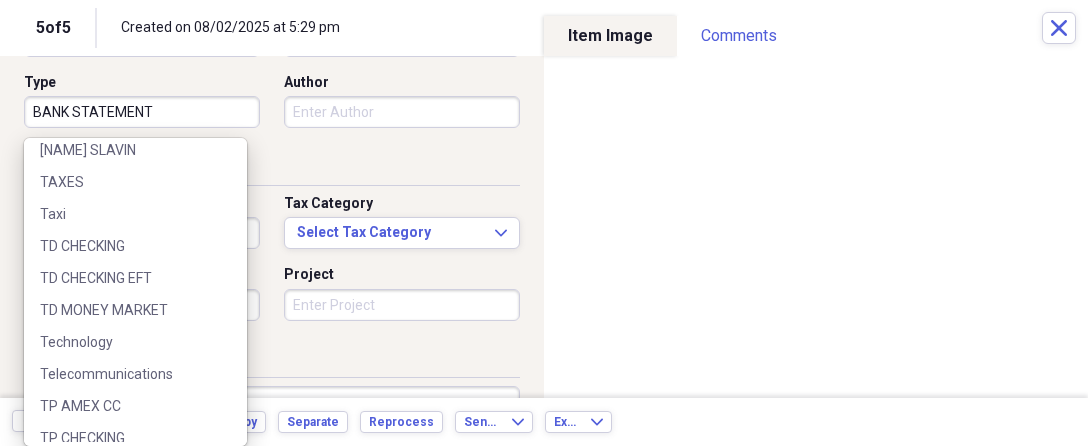 scroll, scrollTop: 2099, scrollLeft: 0, axis: vertical 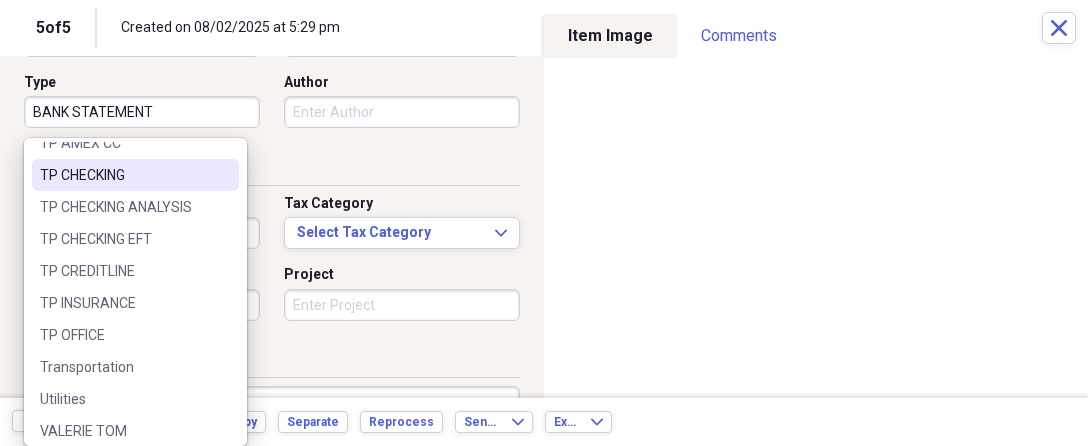 click on "TP CHECKING" at bounding box center [123, 175] 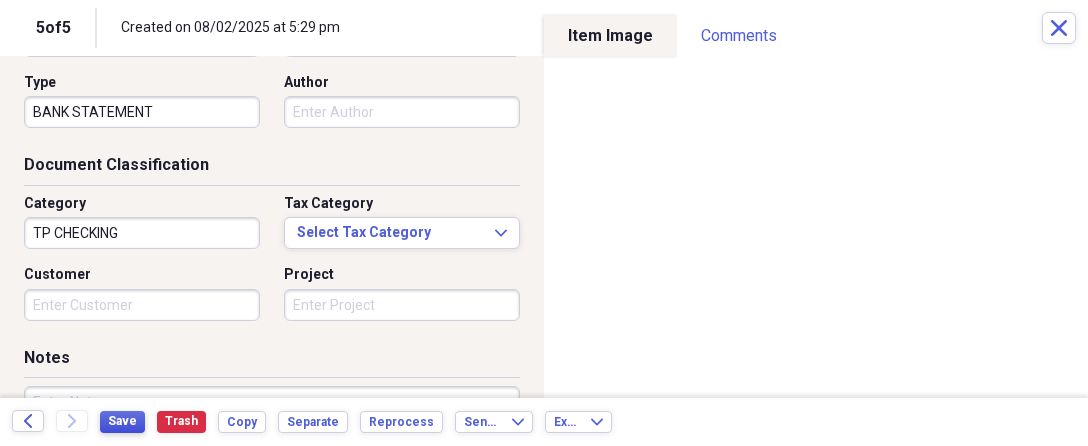 click on "Save" at bounding box center [122, 421] 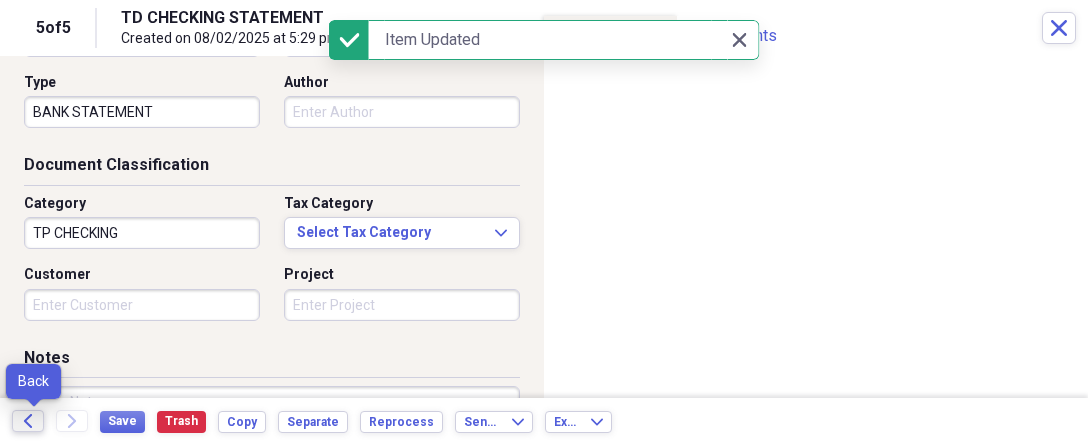 click on "Back" 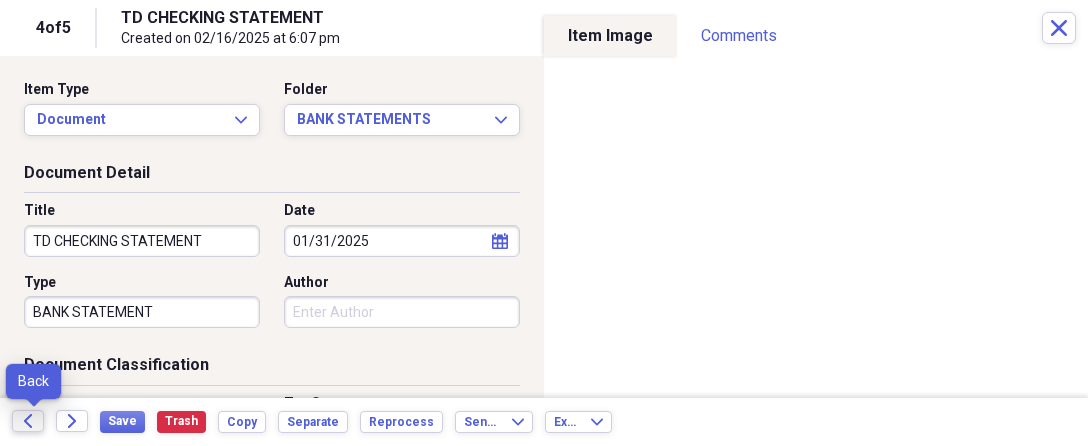 click on "Back" 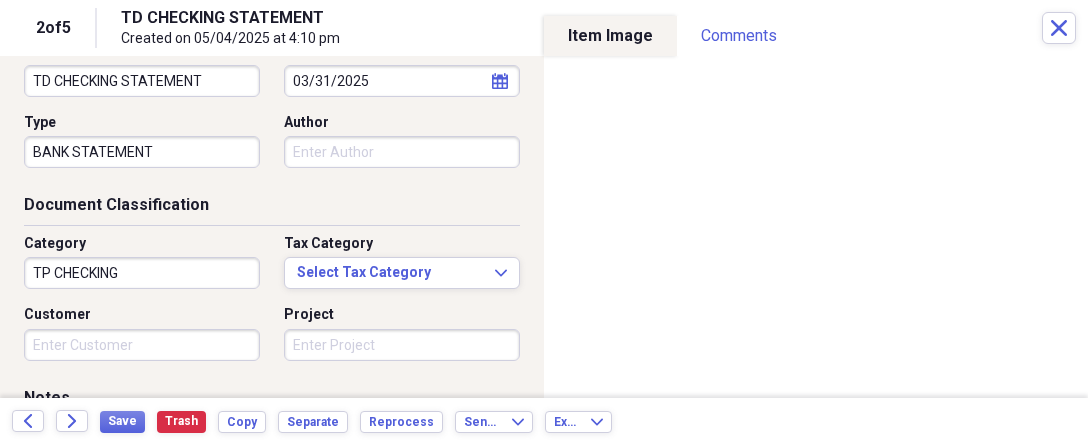 scroll, scrollTop: 240, scrollLeft: 0, axis: vertical 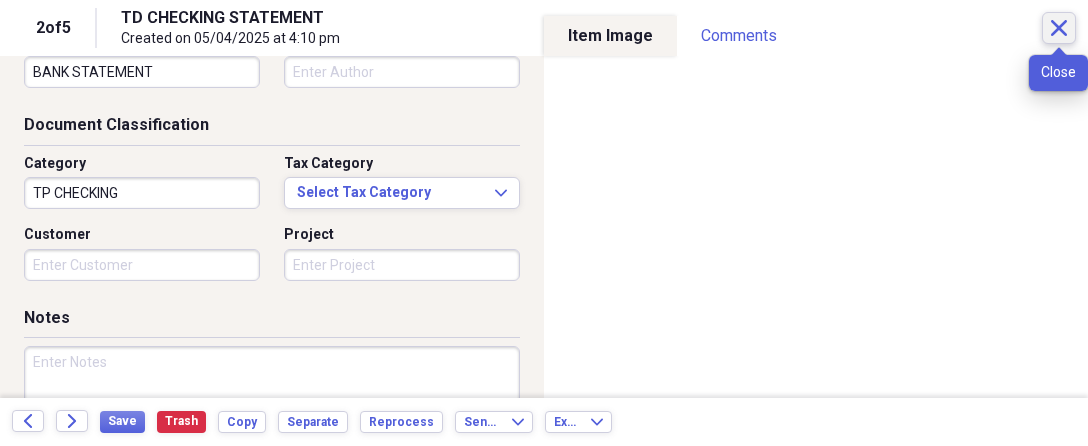 click 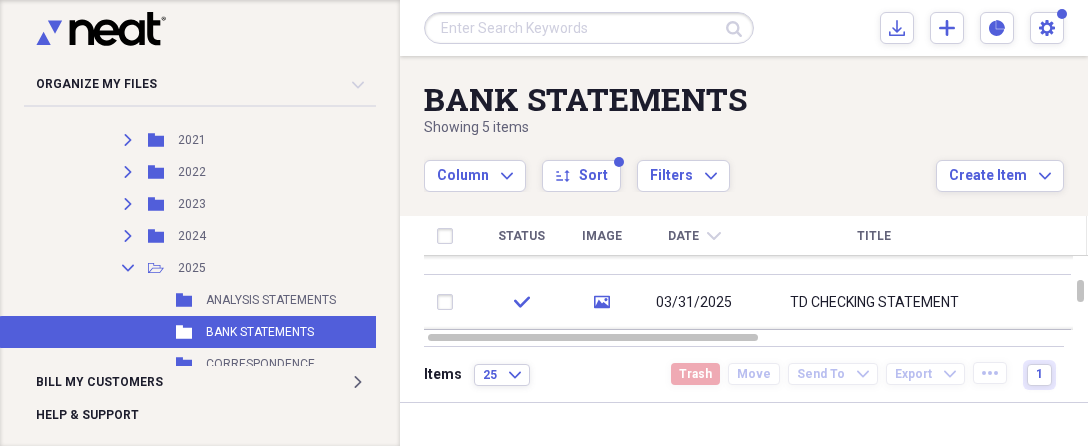 click on "Date" at bounding box center (683, 236) 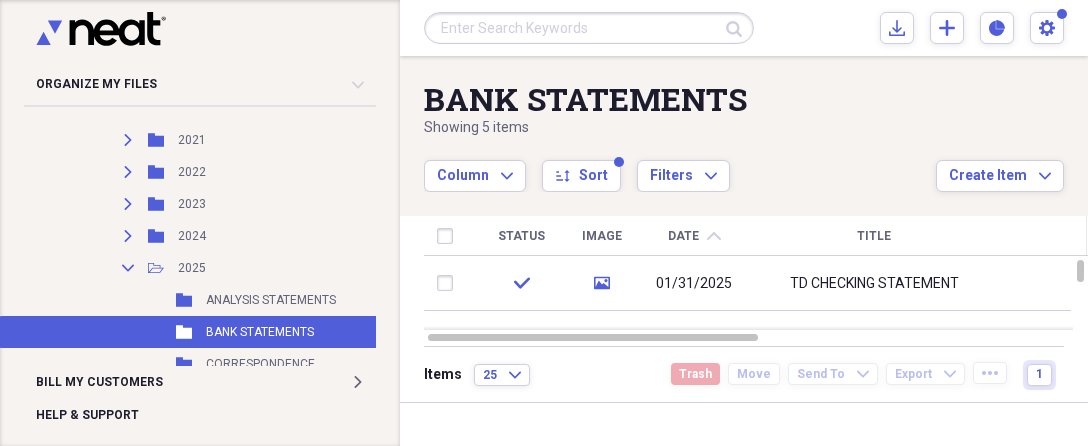 click on "Date" at bounding box center [683, 236] 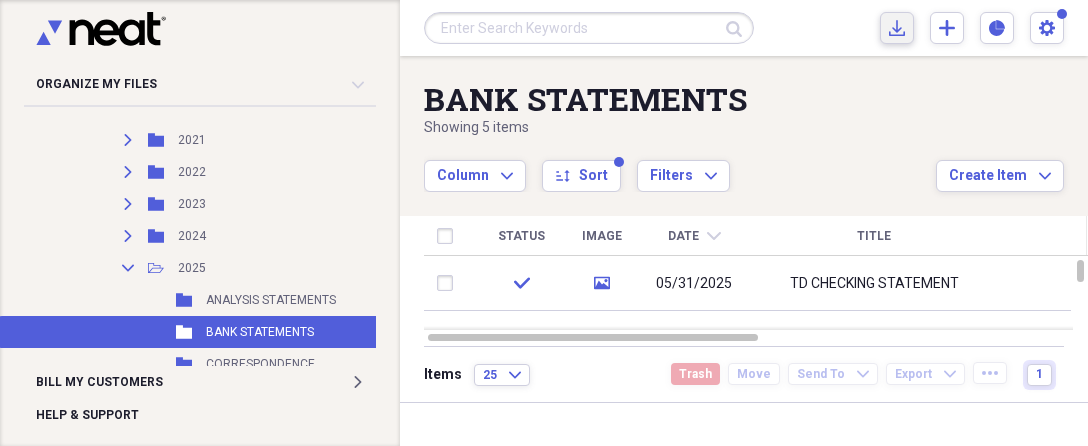 click on "Import" 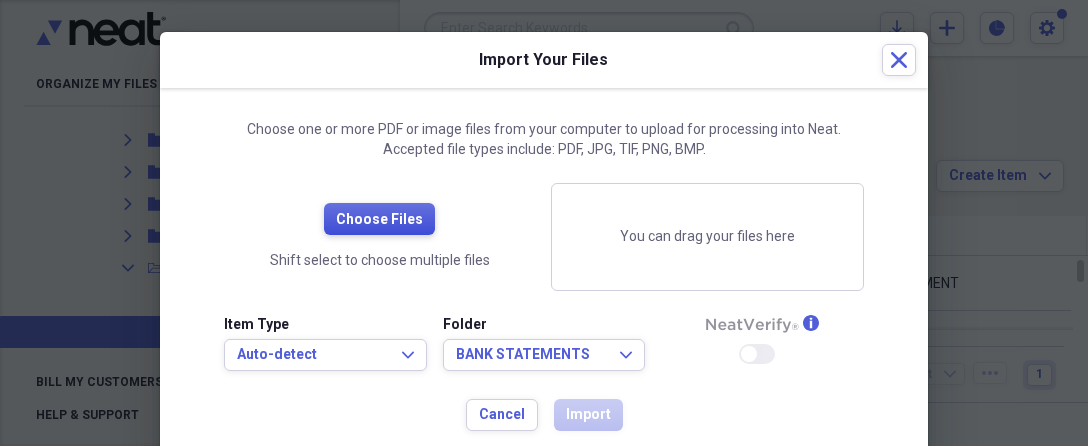 click on "Choose Files" at bounding box center [379, 220] 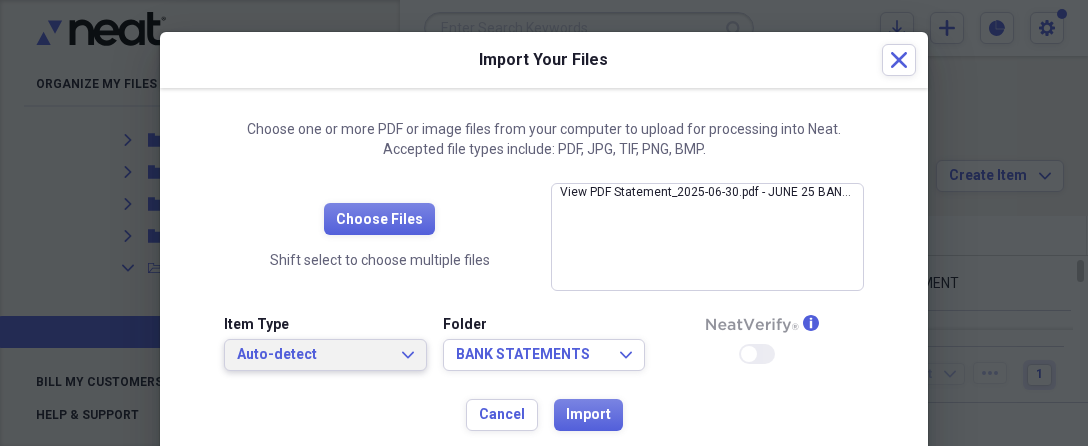 click on "Auto-detect" at bounding box center [313, 355] 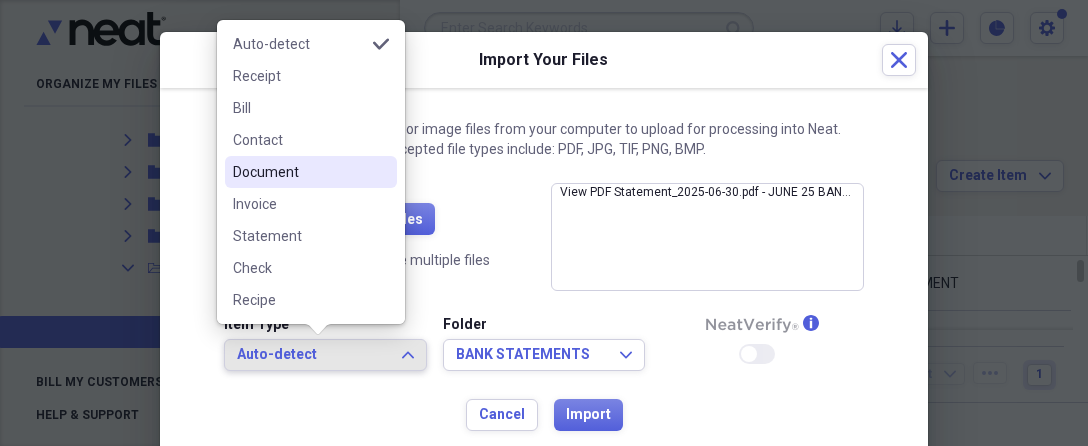 click on "Document" at bounding box center [299, 172] 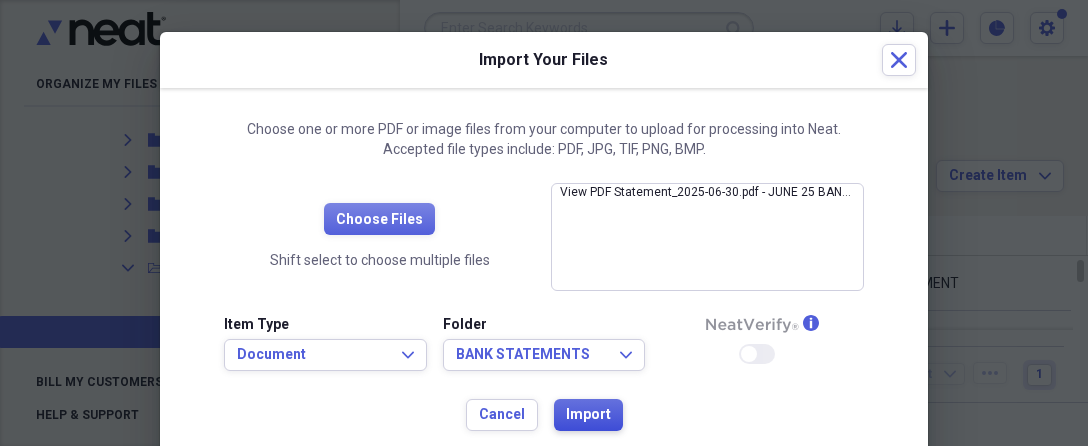 click on "Import" at bounding box center (588, 415) 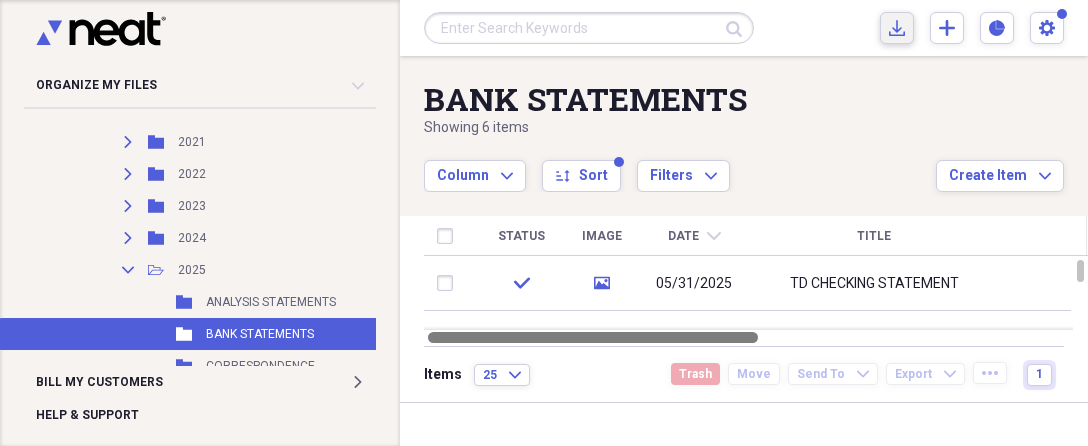 click at bounding box center (756, 337) 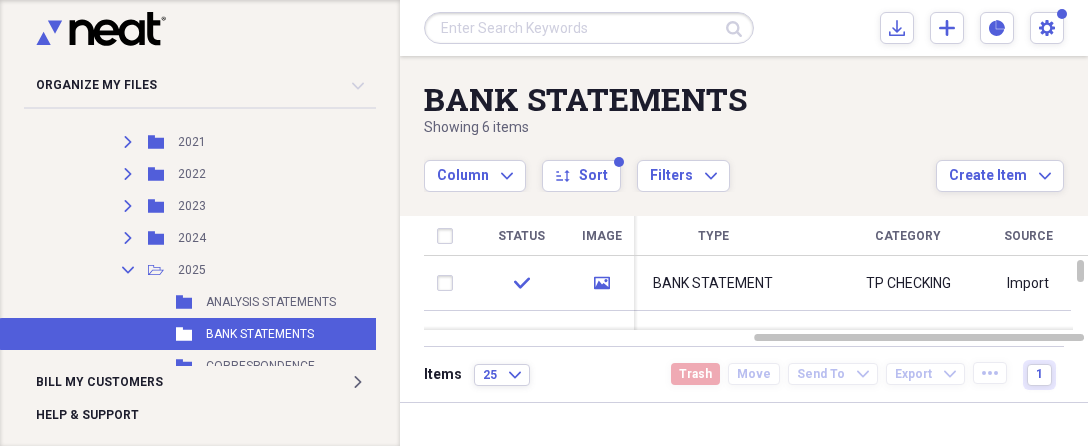 click on "Items 25 Expand Trash Move Send To Expand Export Expand more 1" at bounding box center (744, 374) 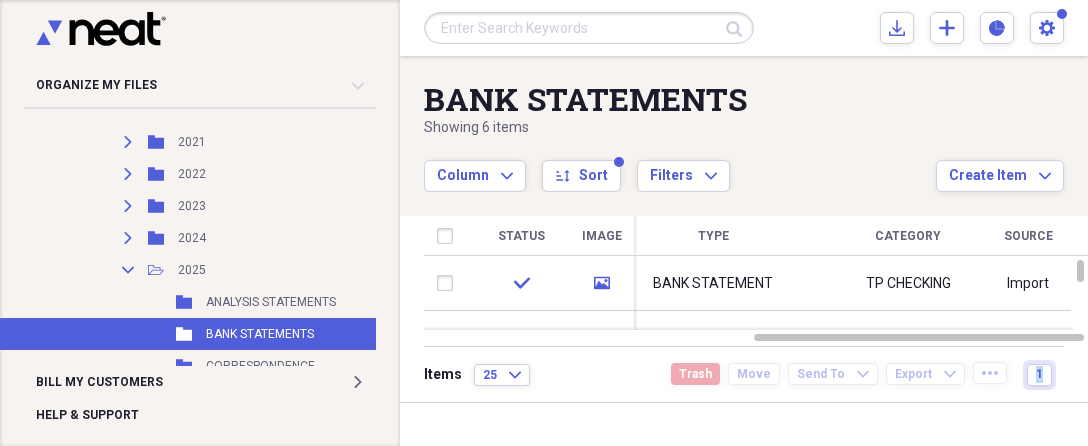 click on "Items 25 Expand Trash Move Send To Expand Export Expand more 1" at bounding box center [744, 374] 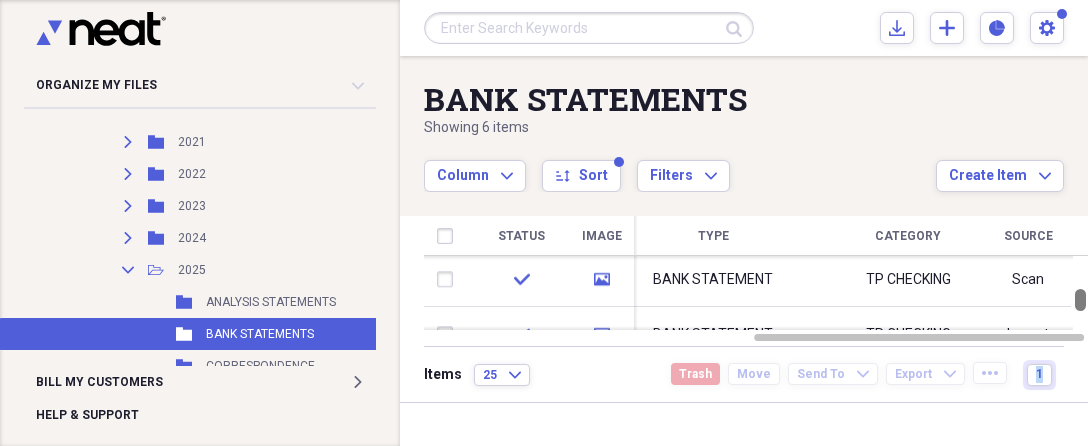 click at bounding box center (1080, 293) 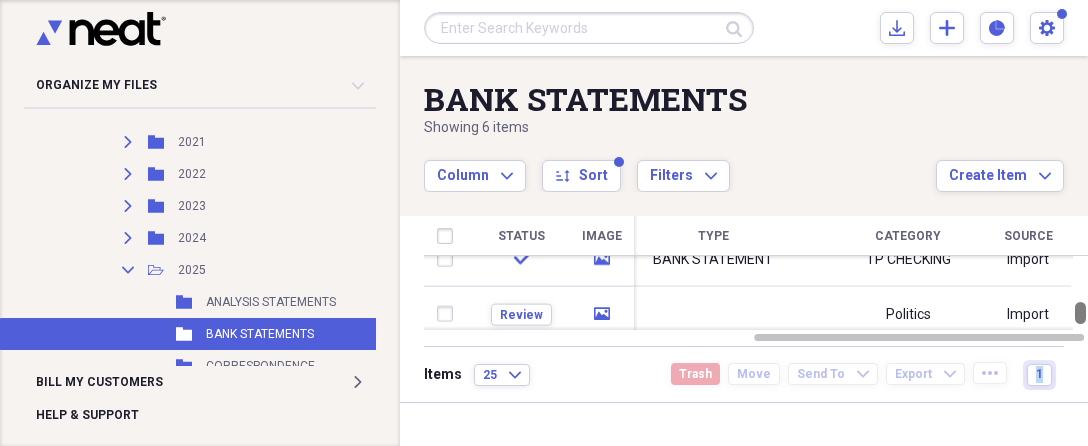 click at bounding box center [1080, 293] 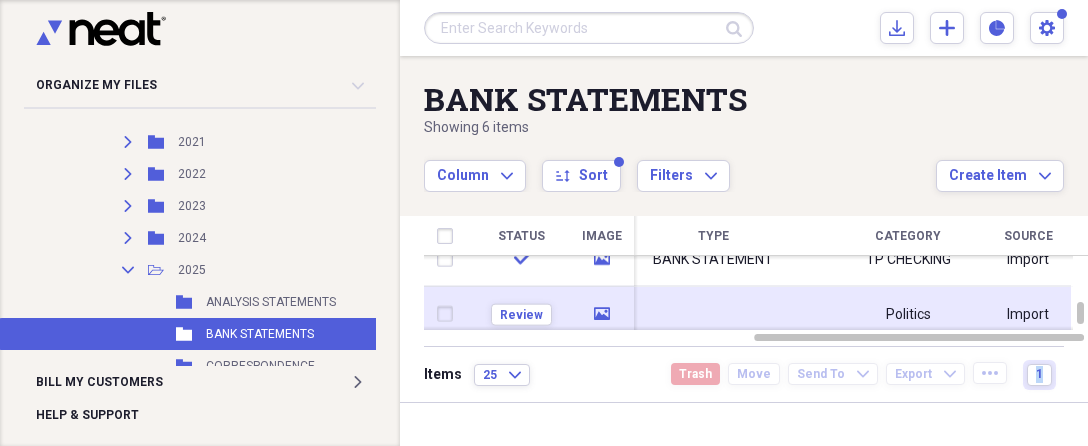 click at bounding box center (713, 314) 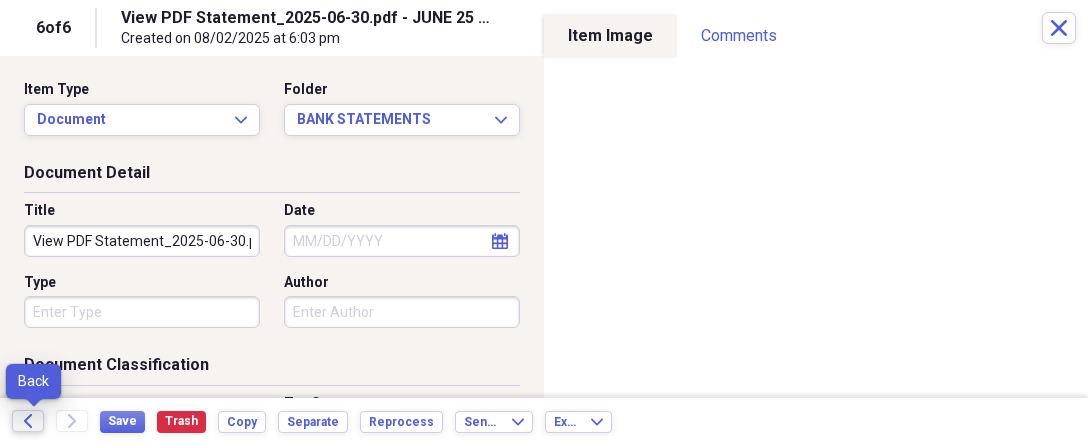 click on "Back" at bounding box center (28, 421) 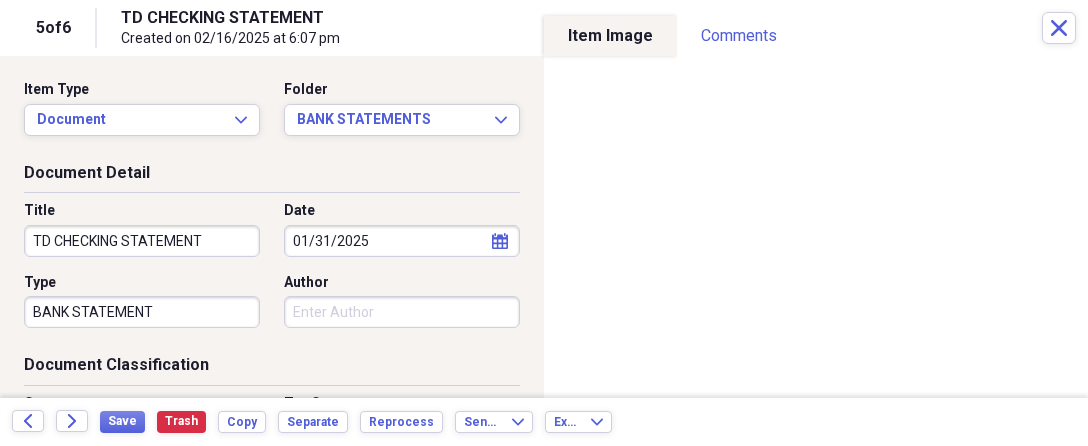 click on "TD CHECKING STATEMENT" at bounding box center (142, 241) 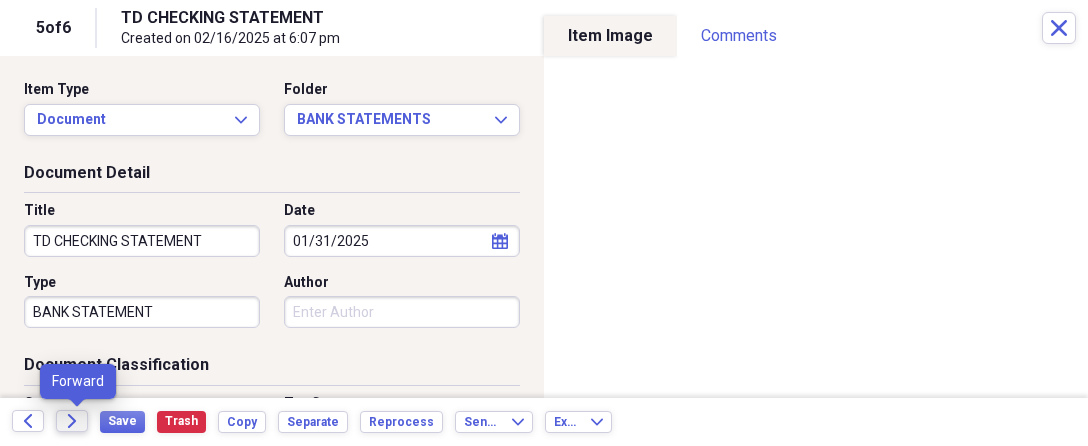 click on "Forward" 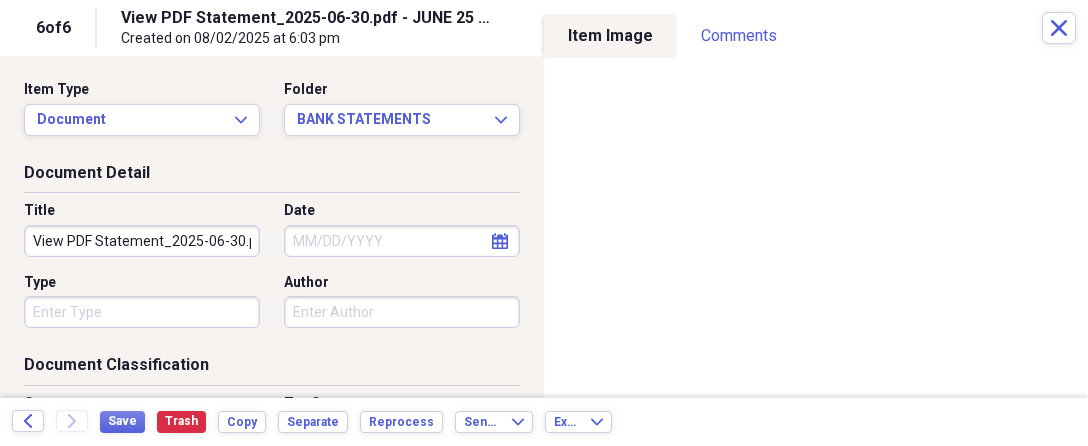 click on "View PDF Statement_2025-06-30.pdf - JUNE 25 BANK STATEMENT" at bounding box center (142, 241) 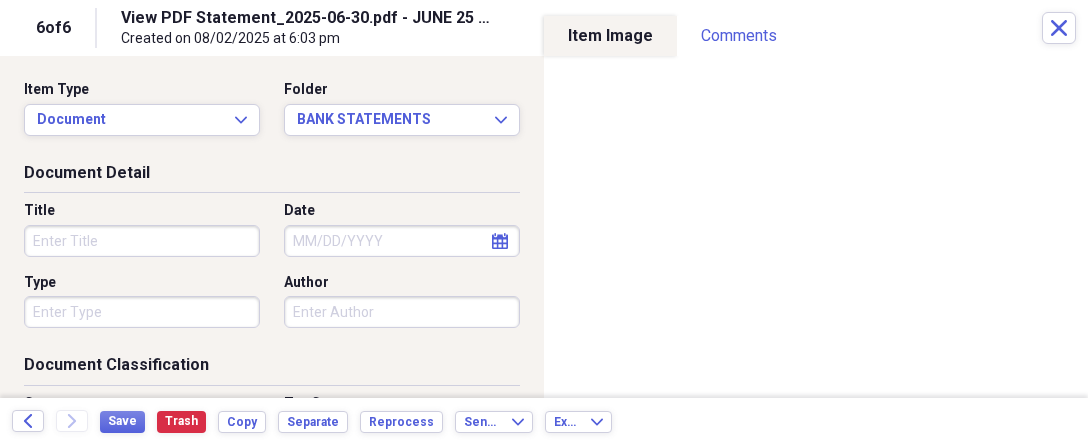 paste on "TD CHECKING STATEMENT" 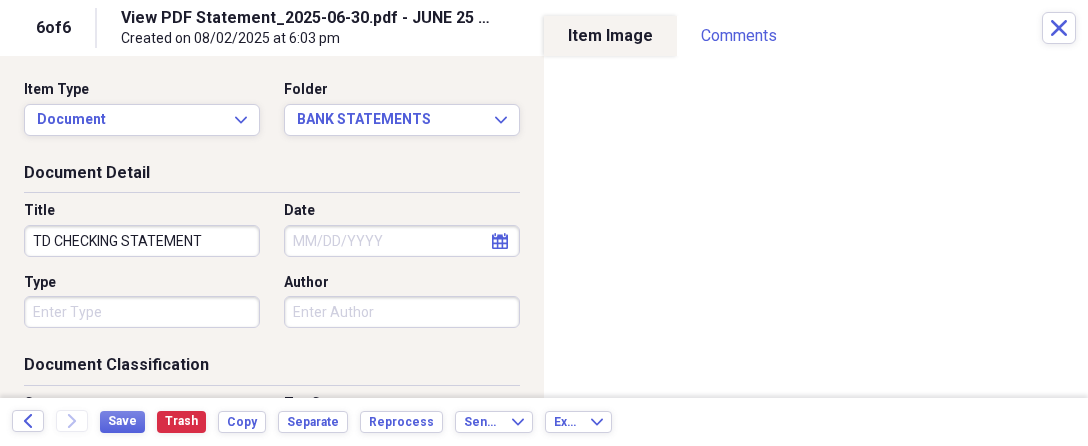 type on "TD CHECKING STATEMENT" 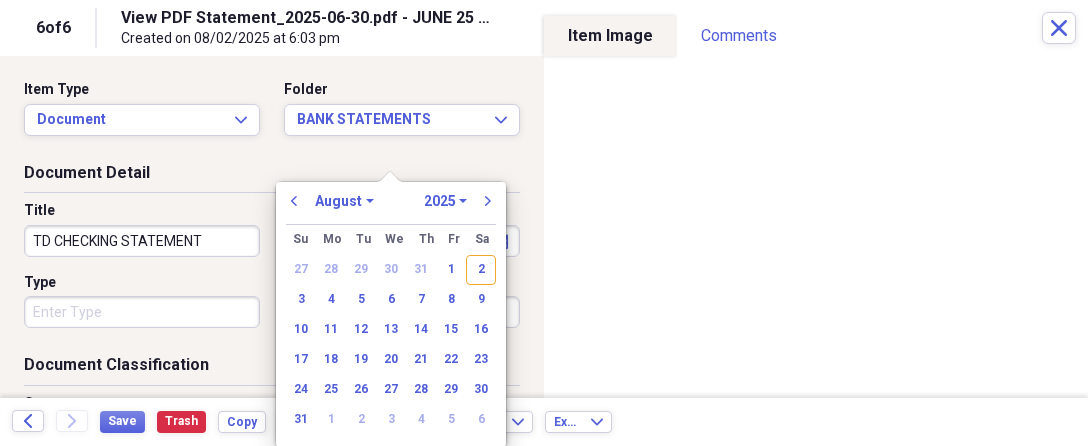 click on "Organize My Files Collapse Unfiled Needs Review Unfiled All Files Unfiled Unfiled Unfiled Saved Reports Collapse My Cabinet My Cabinet Add Folder Collapse Open Folder ZOOGLE Add Folder Collapse Open Folder Business Add Folder Expand Folder AAP INSURANCE PROGRAM Add Folder Expand Folder ADMINISTRATION Add Folder Expand Folder AFLAC Add Folder Expand Folder AMERICAN EXPRESS Add Folder Expand Folder AMERICAN EXPRESS GLOBAL MERCHANT SERVICES Add Folder Expand Folder APC Add Folder Expand Folder ARCHIVES Add Folder Expand Folder BARRIE BRACHFELD Add Folder Expand Folder BELL MEDICAL Add Folder Expand Folder BMW Add Folder Expand Folder BOLLINGER Add Folder Folder CARDS Add Folder Expand Folder CBIZ Add Folder Expand Folder CHUBB Add Folder Expand Folder CITI-VISA Add Folder Expand Folder CONNEXIN SOFTWARE Add Folder Expand Folder COOPERATIVE COMMUNICATIONS Add Folder Expand Folder CPR PROGRAM Add Folder Expand Folder DELL Add Folder Expand Folder DOCTORS Add Folder Expand Folder EIDL - SBA LOAN Add Folder Expand 1" at bounding box center [544, 223] 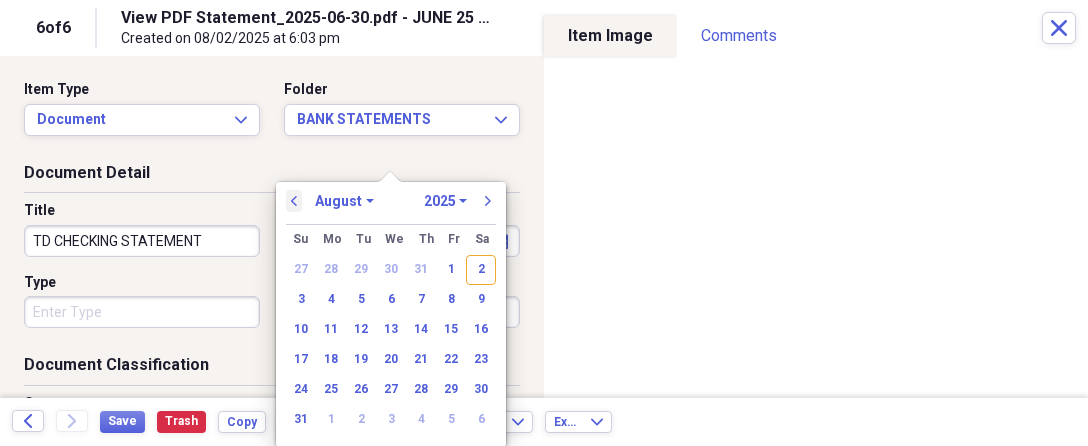 click on "previous" at bounding box center [294, 201] 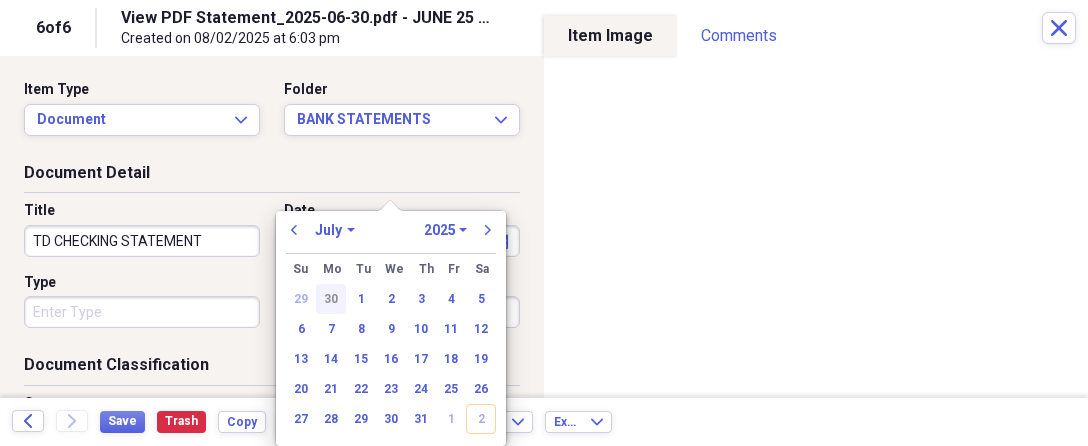 click on "30" at bounding box center (331, 299) 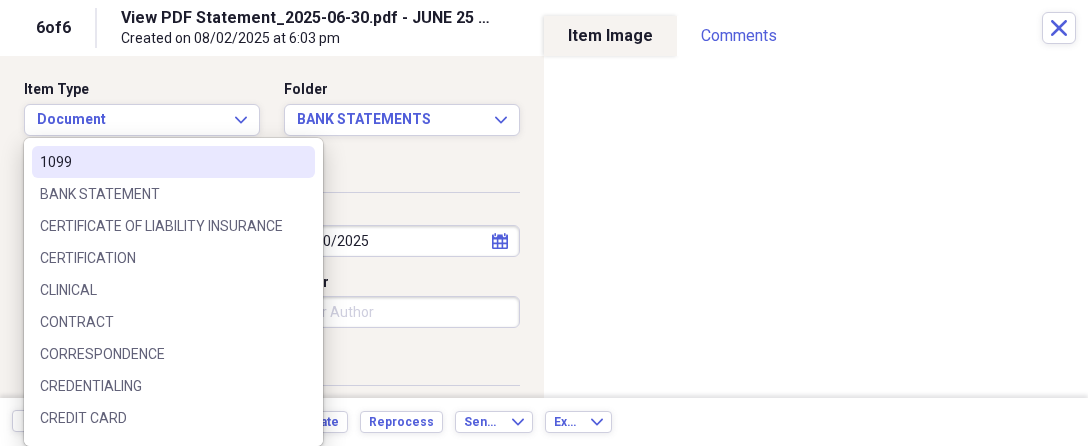 click on "Organize My Files Collapse Unfiled Needs Review Unfiled All Files Unfiled Unfiled Unfiled Saved Reports Collapse My Cabinet My Cabinet Add Folder Collapse Open Folder ZOOGLE Add Folder Collapse Open Folder Business Add Folder Expand Folder AAP INSURANCE PROGRAM Add Folder Expand Folder ADMINISTRATION Add Folder Expand Folder AFLAC Add Folder Expand Folder AMERICAN EXPRESS Add Folder Expand Folder AMERICAN EXPRESS GLOBAL MERCHANT SERVICES Add Folder Expand Folder APC Add Folder Expand Folder ARCHIVES Add Folder Expand Folder BARRIE BRACHFELD Add Folder Expand Folder BELL MEDICAL Add Folder Expand Folder BMW Add Folder Expand Folder BOLLINGER Add Folder Folder CARDS Add Folder Expand Folder CBIZ Add Folder Expand Folder CHUBB Add Folder Expand Folder CITI-VISA Add Folder Expand Folder CONNEXIN SOFTWARE Add Folder Expand Folder COOPERATIVE COMMUNICATIONS Add Folder Expand Folder CPR PROGRAM Add Folder Expand Folder DELL Add Folder Expand Folder DOCTORS Add Folder Expand Folder EIDL - SBA LOAN Add Folder Expand 1" at bounding box center [544, 223] 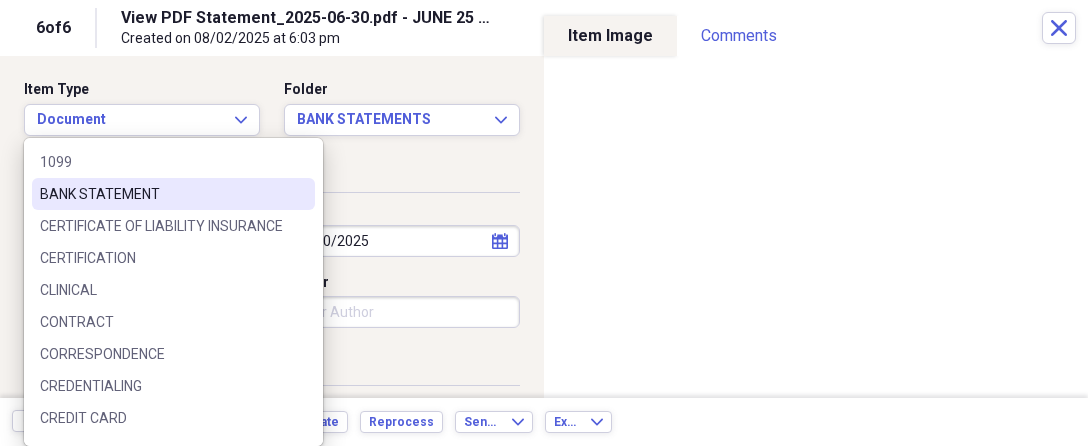 click on "BANK STATEMENT" at bounding box center (161, 194) 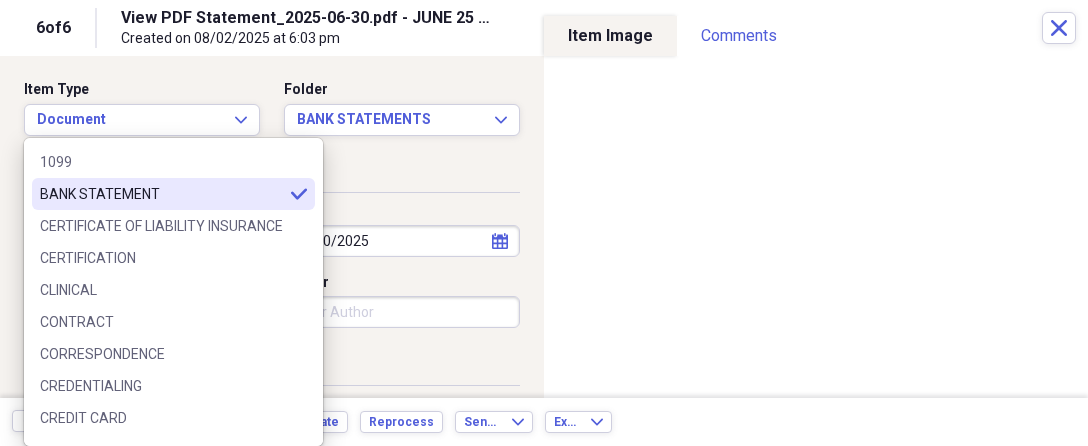 type on "BANK STATEMENT" 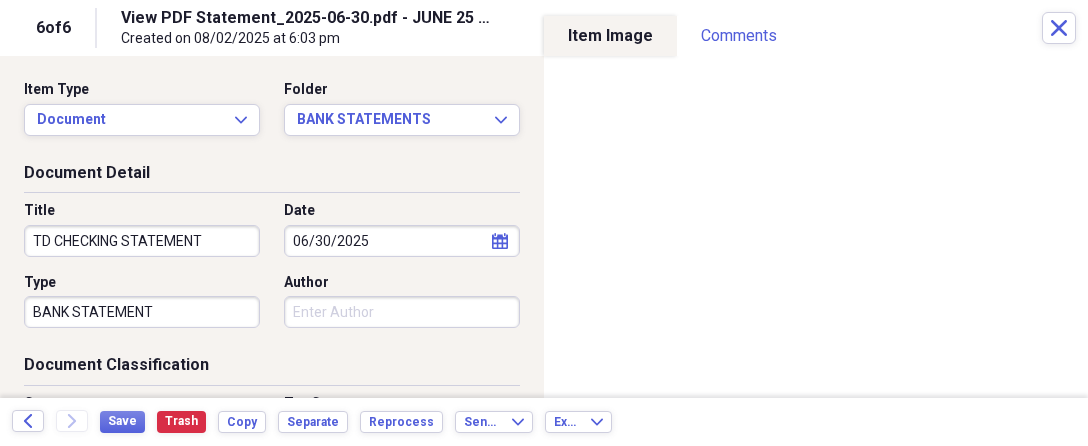 scroll, scrollTop: 298, scrollLeft: 0, axis: vertical 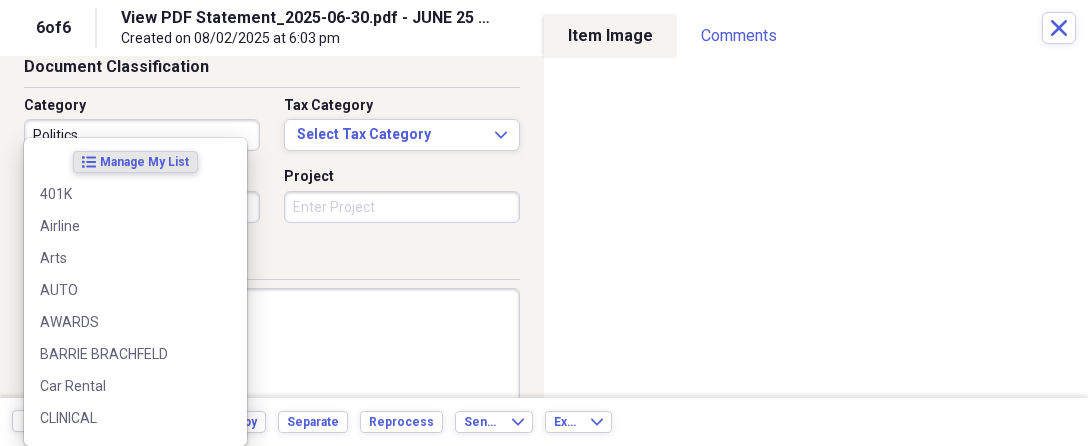 click on "Organize My Files Collapse Unfiled Needs Review Unfiled All Files Unfiled Unfiled Unfiled Saved Reports Collapse My Cabinet My Cabinet Add Folder Collapse Open Folder ZOOGLE Add Folder Collapse Open Folder Business Add Folder Expand Folder AAP INSURANCE PROGRAM Add Folder Expand Folder ADMINISTRATION Add Folder Expand Folder AFLAC Add Folder Expand Folder AMERICAN EXPRESS Add Folder Expand Folder AMERICAN EXPRESS GLOBAL MERCHANT SERVICES Add Folder Expand Folder APC Add Folder Expand Folder ARCHIVES Add Folder Expand Folder BARRIE BRACHFELD Add Folder Expand Folder BELL MEDICAL Add Folder Expand Folder BMW Add Folder Expand Folder BOLLINGER Add Folder Folder CARDS Add Folder Expand Folder CBIZ Add Folder Expand Folder CHUBB Add Folder Expand Folder CITI-VISA Add Folder Expand Folder CONNEXIN SOFTWARE Add Folder Expand Folder COOPERATIVE COMMUNICATIONS Add Folder Expand Folder CPR PROGRAM Add Folder Expand Folder DELL Add Folder Expand Folder DOCTORS Add Folder Expand Folder EIDL - SBA LOAN Add Folder Expand 1" at bounding box center (544, 223) 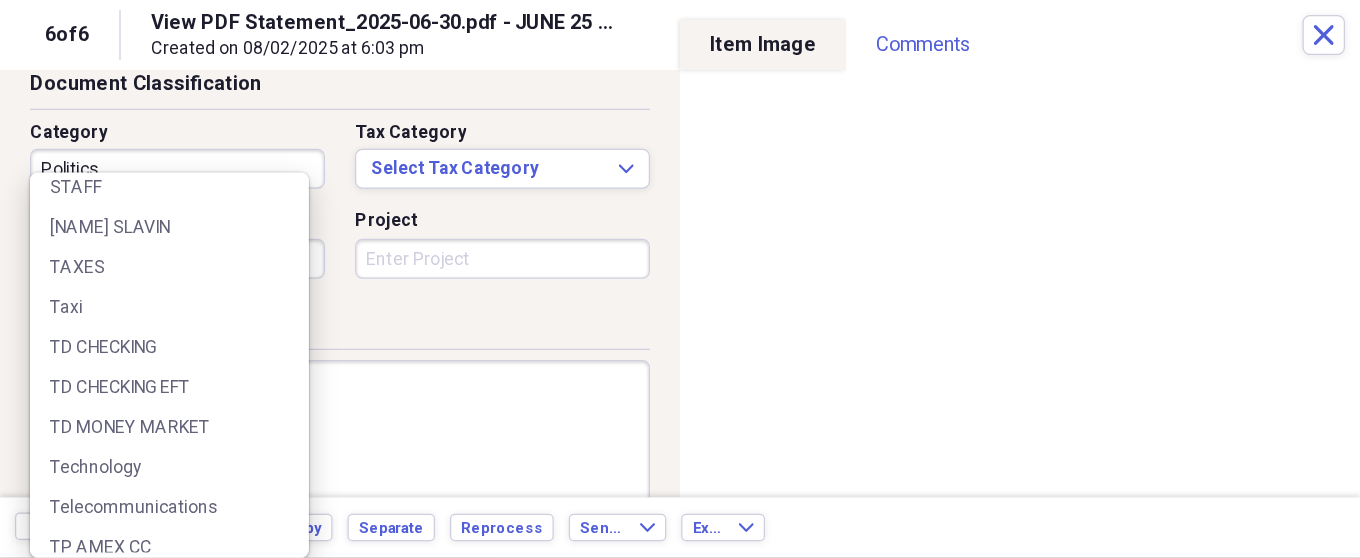scroll, scrollTop: 2099, scrollLeft: 0, axis: vertical 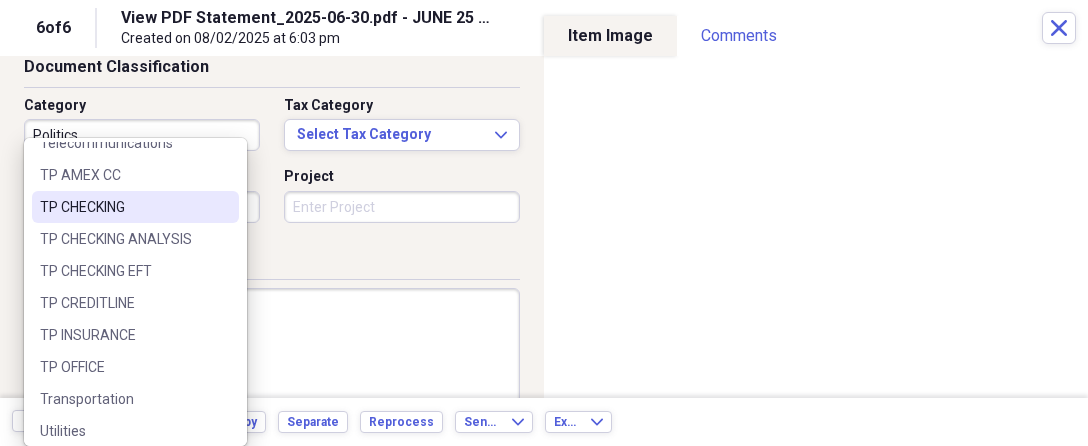 click on "TP CHECKING" at bounding box center [135, 207] 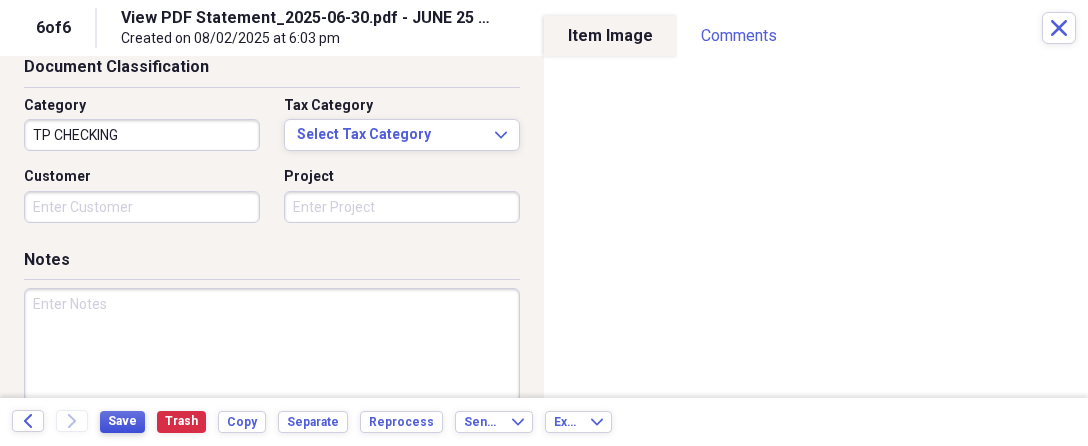 click on "Save" at bounding box center [122, 421] 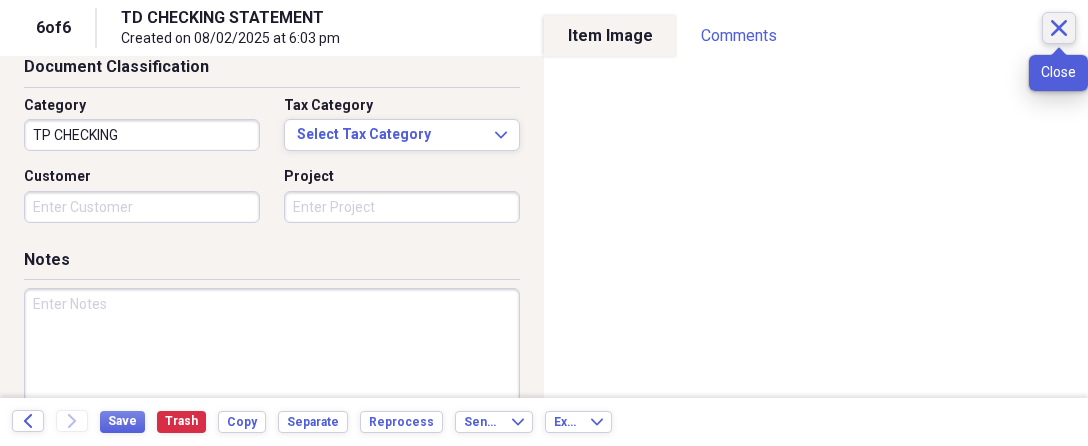 click 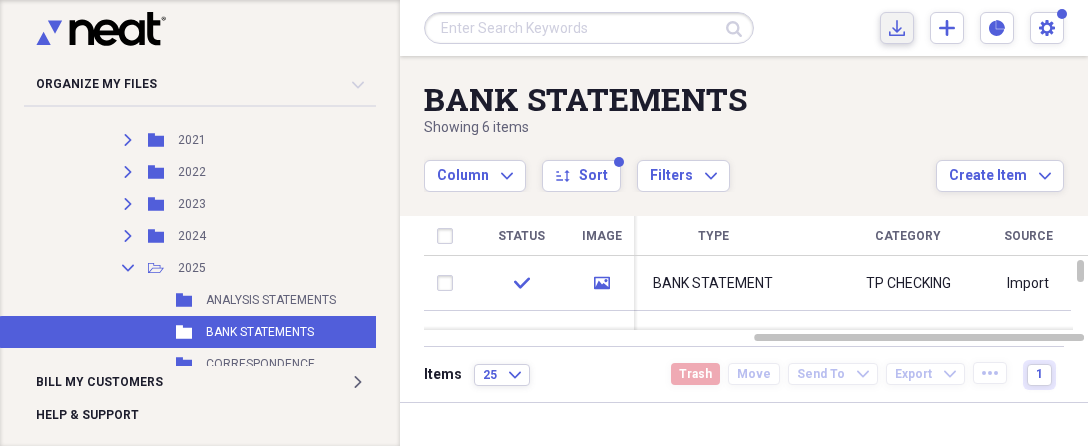 click on "Import Import" at bounding box center (897, 28) 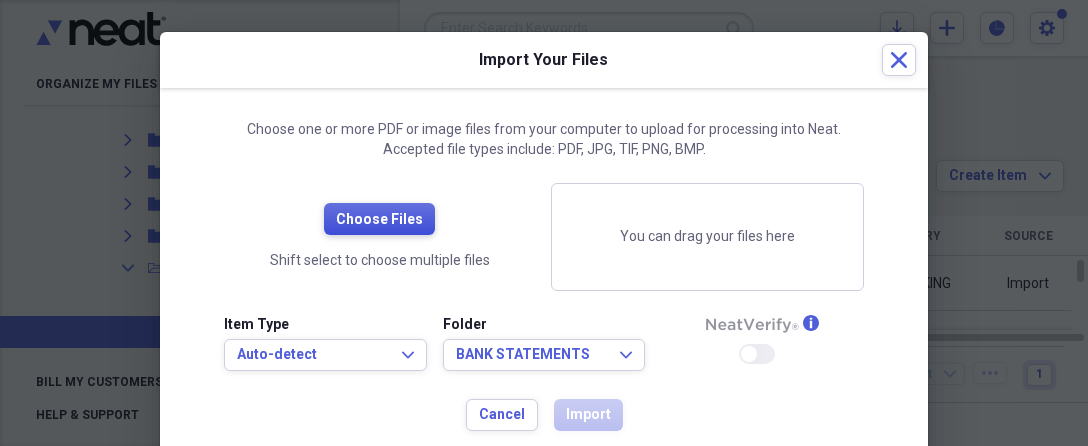 click on "Choose Files" at bounding box center [379, 220] 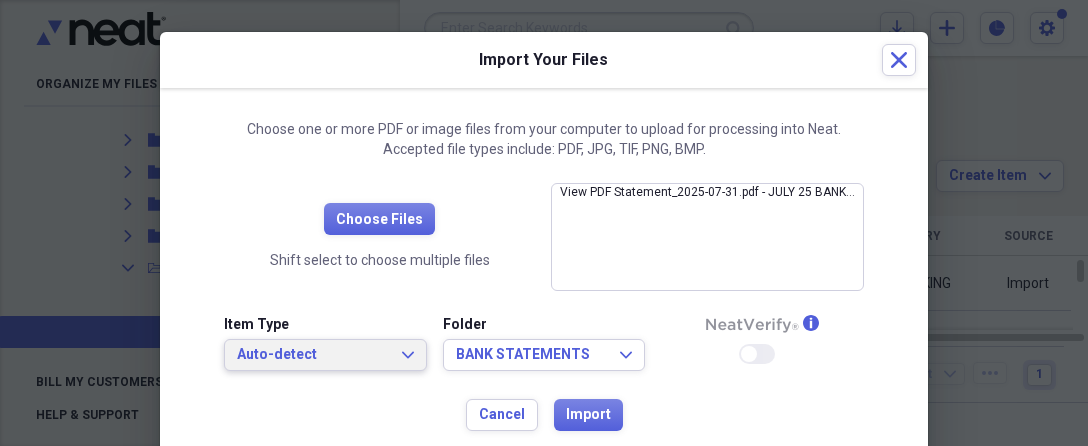 click on "Auto-detect" at bounding box center [313, 355] 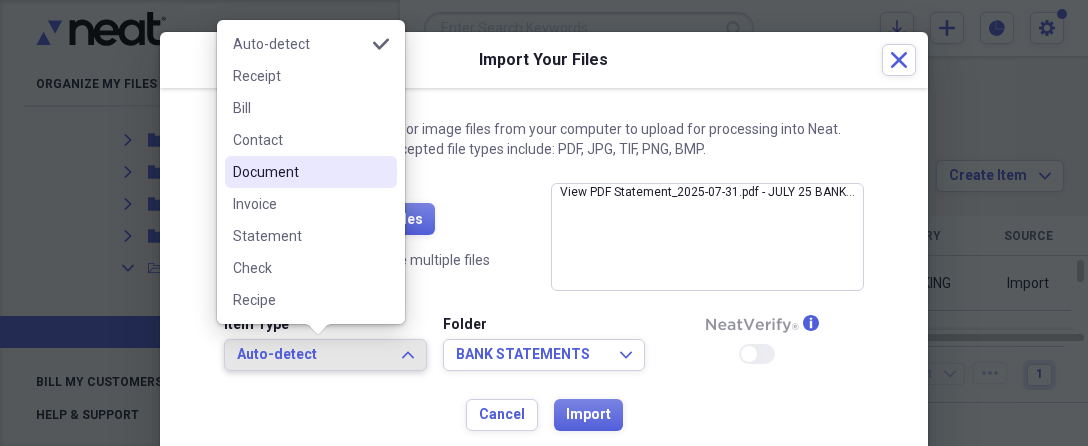 click on "Document" at bounding box center (299, 172) 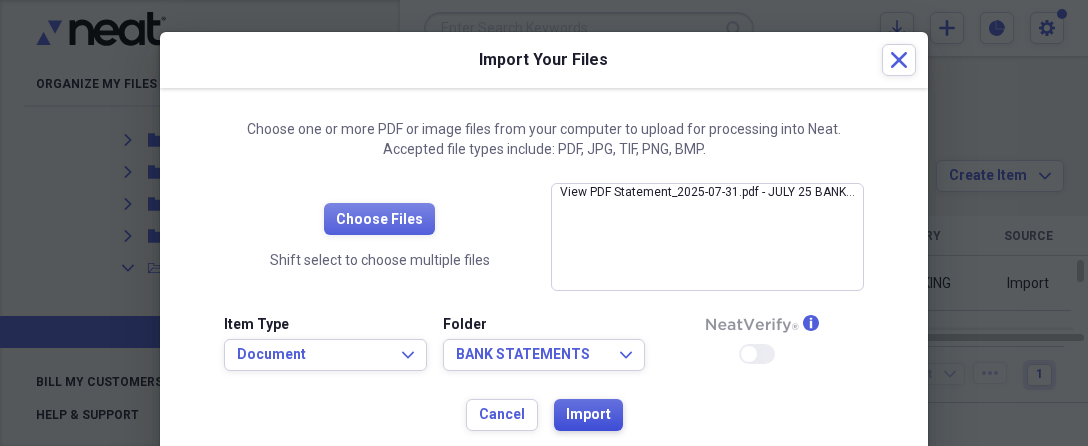 click on "Import" at bounding box center [588, 415] 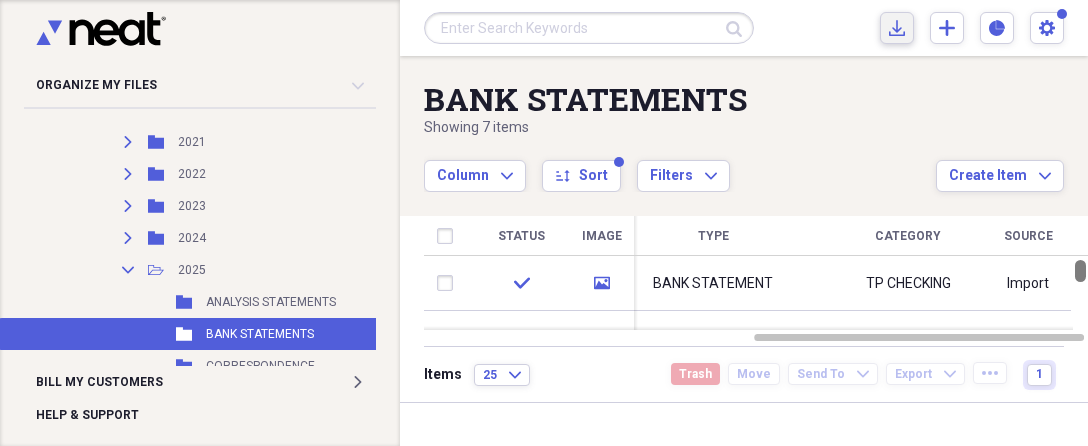 click at bounding box center [1080, 293] 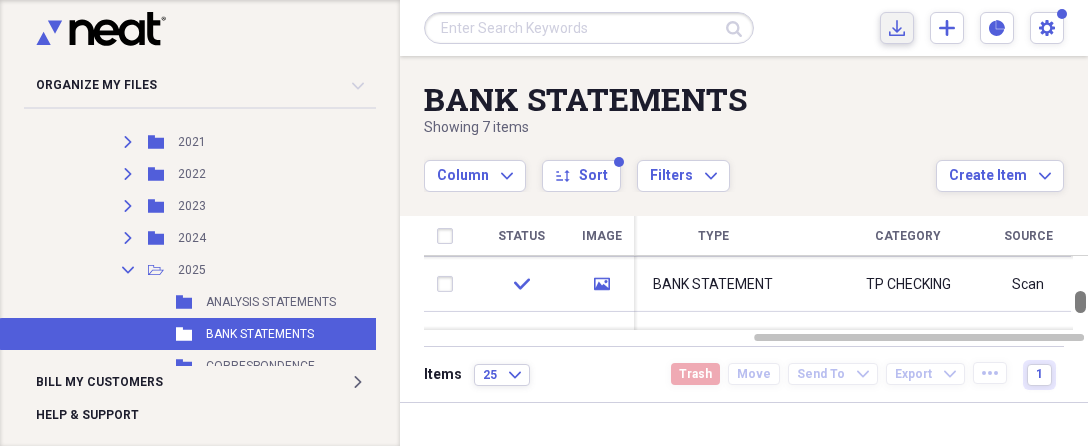 click at bounding box center [1080, 302] 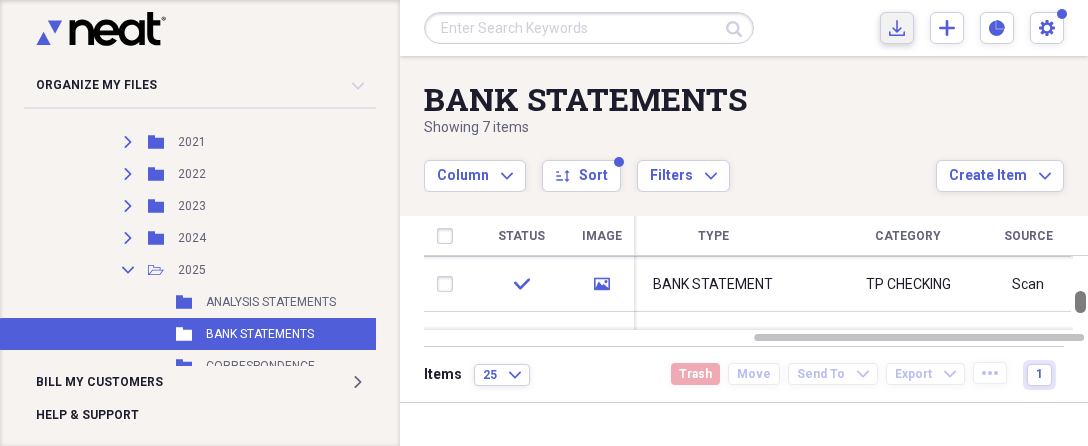 click at bounding box center (1080, 302) 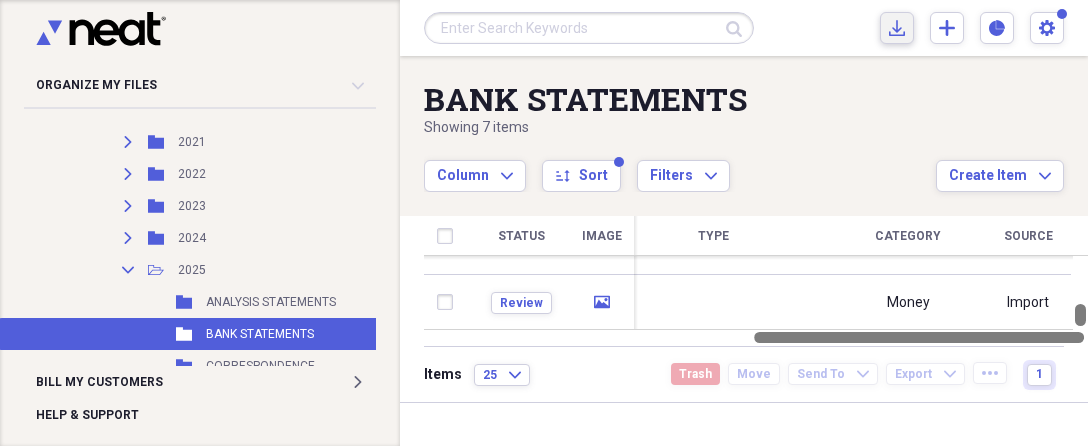 drag, startPoint x: 1079, startPoint y: 301, endPoint x: 1071, endPoint y: 339, distance: 38.832977 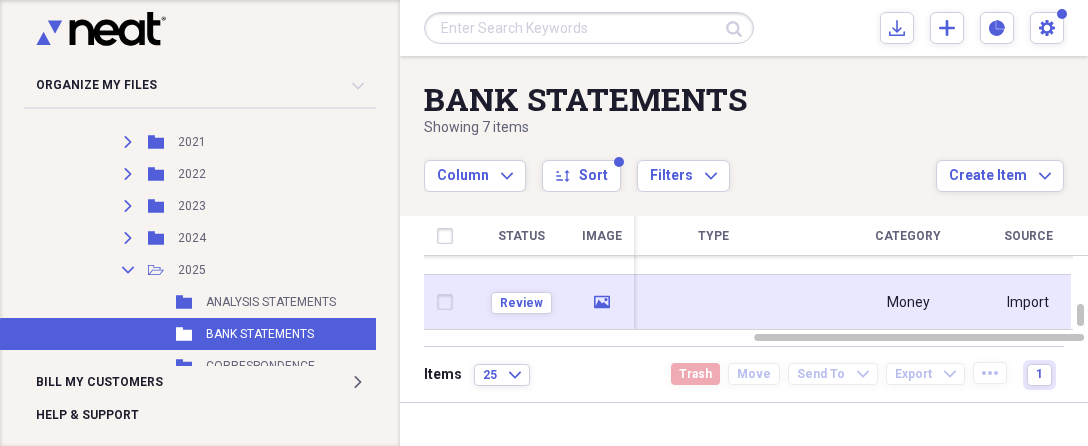 click at bounding box center (713, 302) 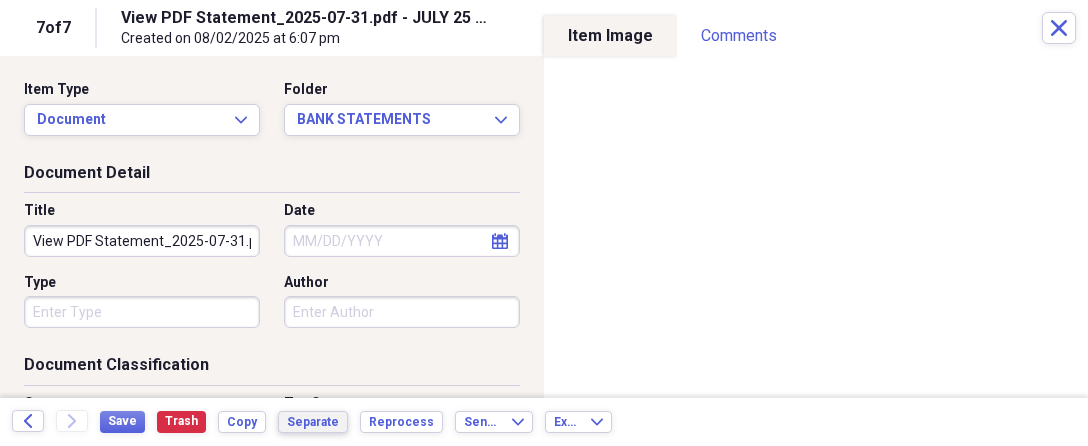 click on "Separate" at bounding box center (313, 422) 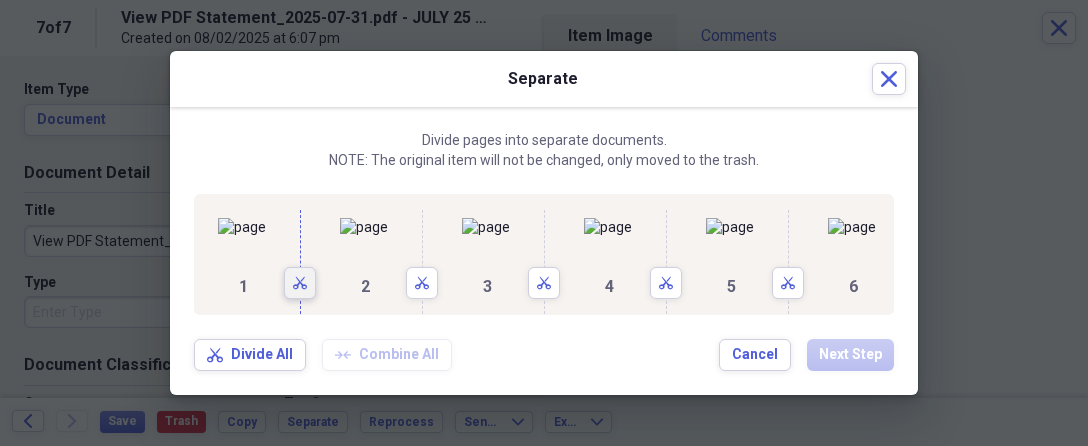click on "Scissors" 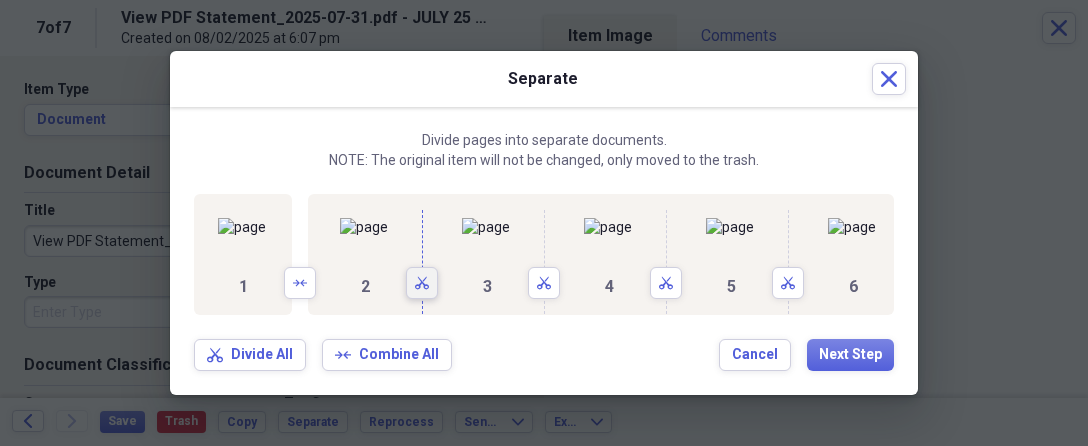 click on "Scissors" 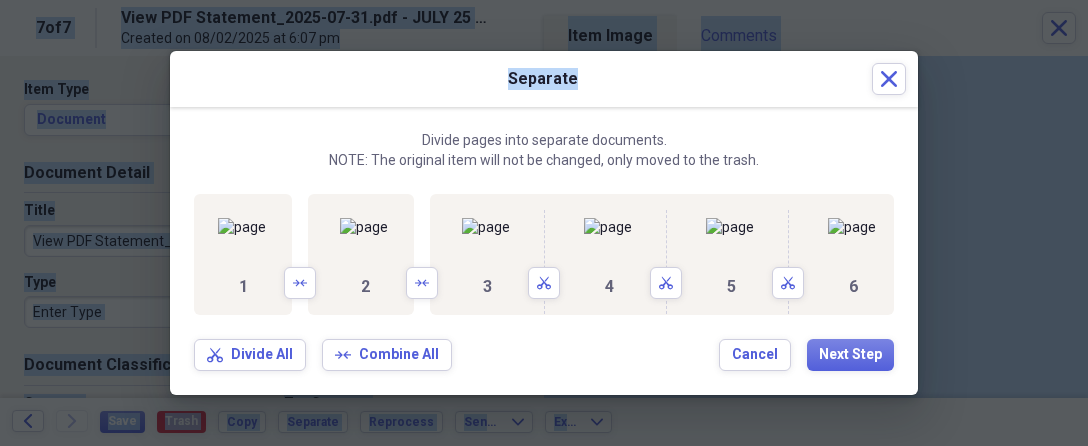 drag, startPoint x: 612, startPoint y: 59, endPoint x: 613, endPoint y: -4, distance: 63.007935 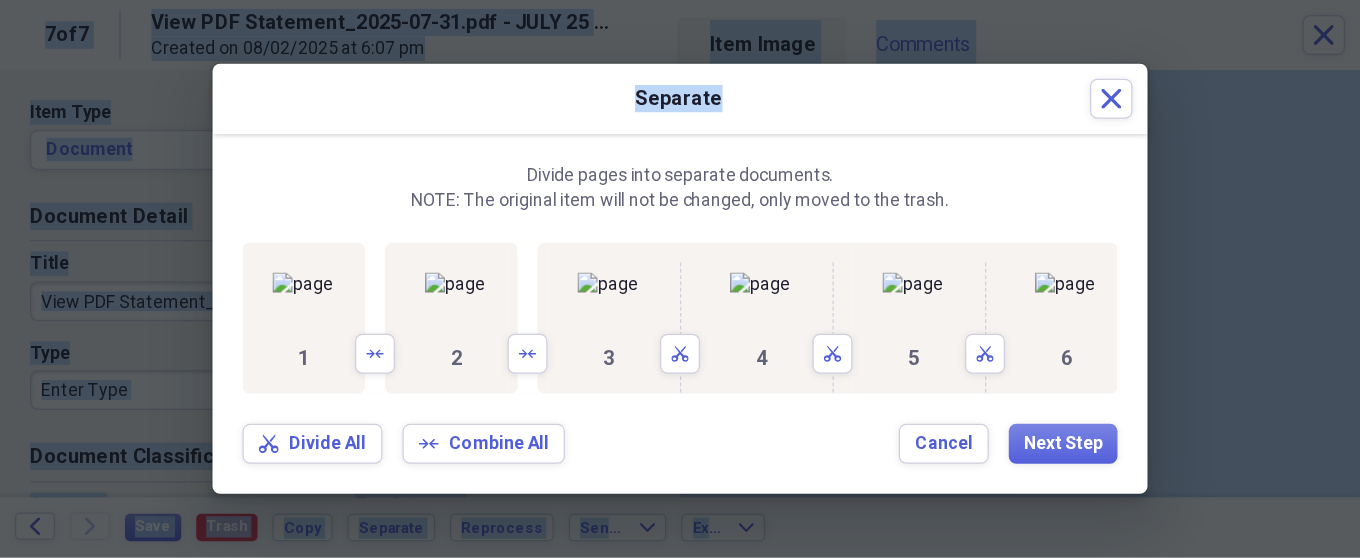 scroll, scrollTop: 2743, scrollLeft: 0, axis: vertical 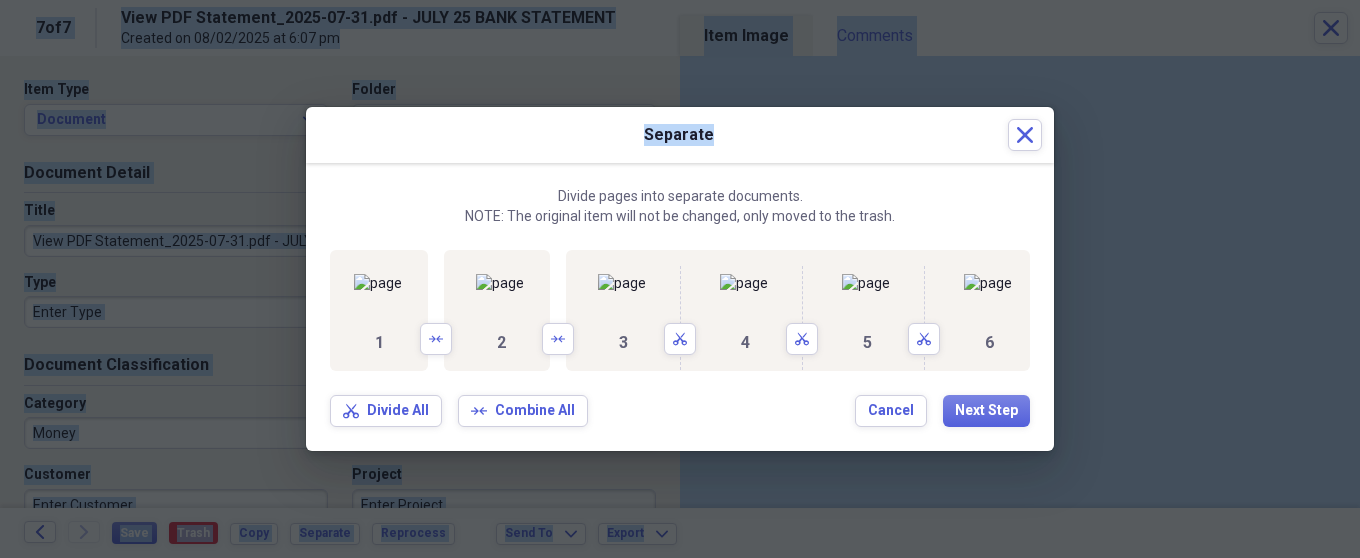 drag, startPoint x: 892, startPoint y: 4, endPoint x: 473, endPoint y: 34, distance: 420.0726 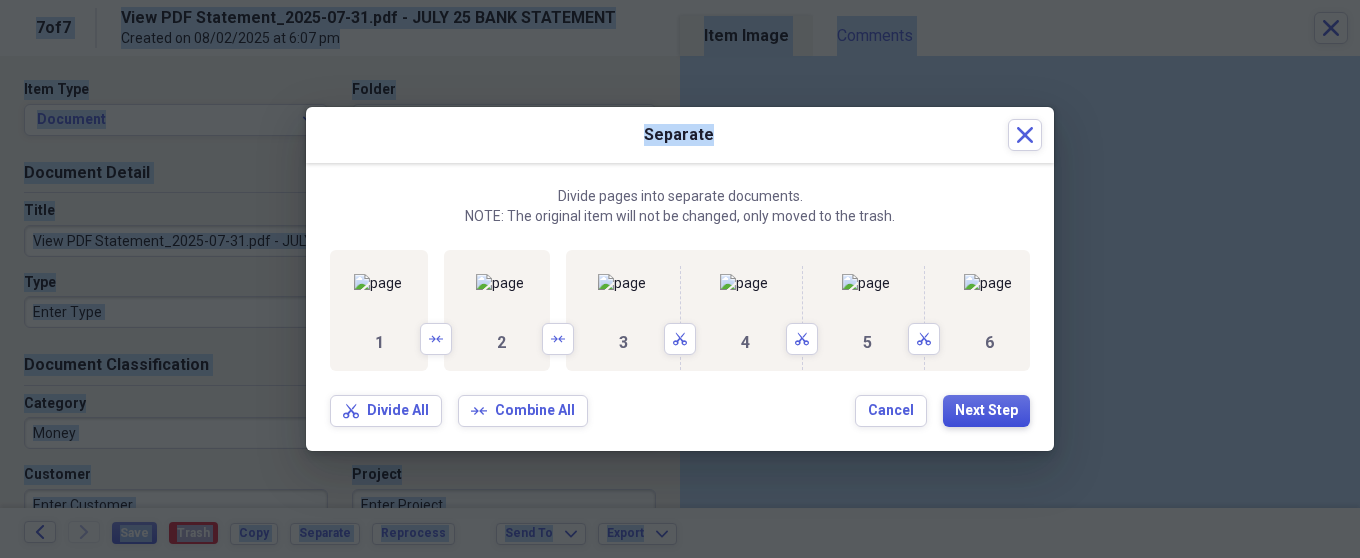 click on "Next Step" at bounding box center [986, 411] 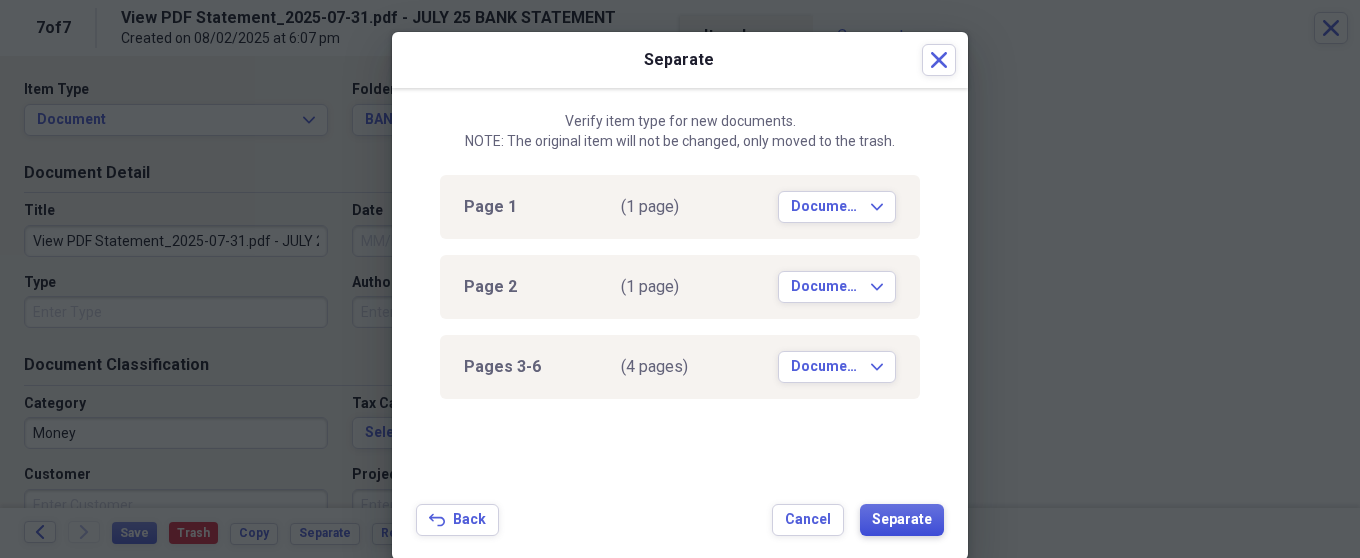 click on "Separate" at bounding box center [902, 520] 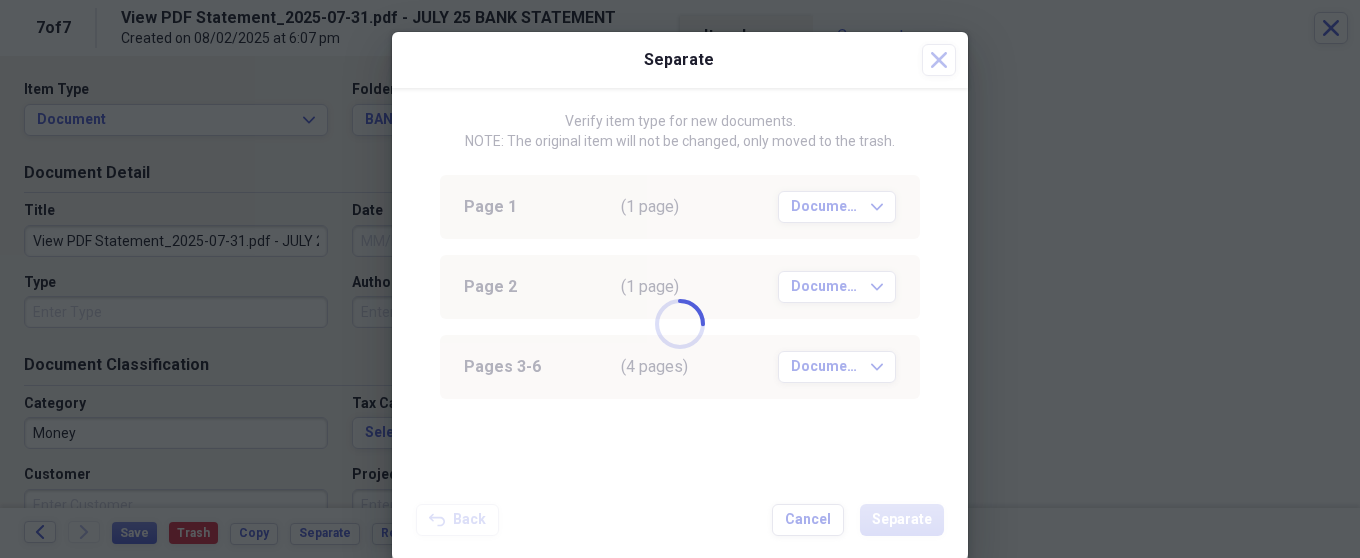 click at bounding box center (680, 324) 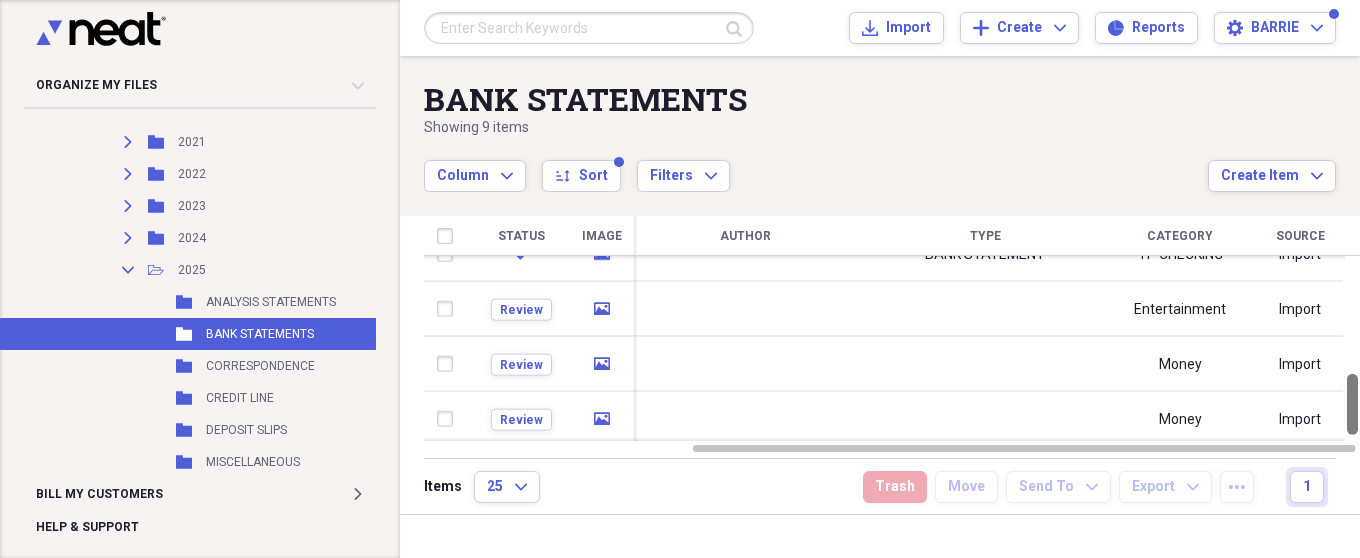drag, startPoint x: 1349, startPoint y: 357, endPoint x: 1350, endPoint y: 396, distance: 39.012817 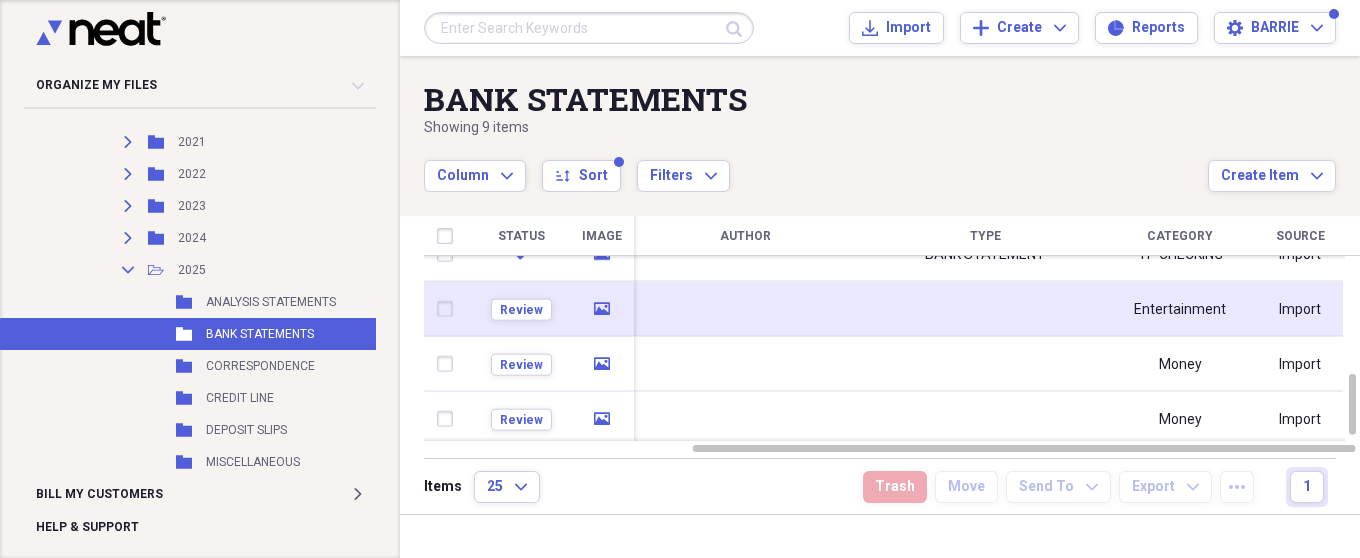 click at bounding box center (745, 309) 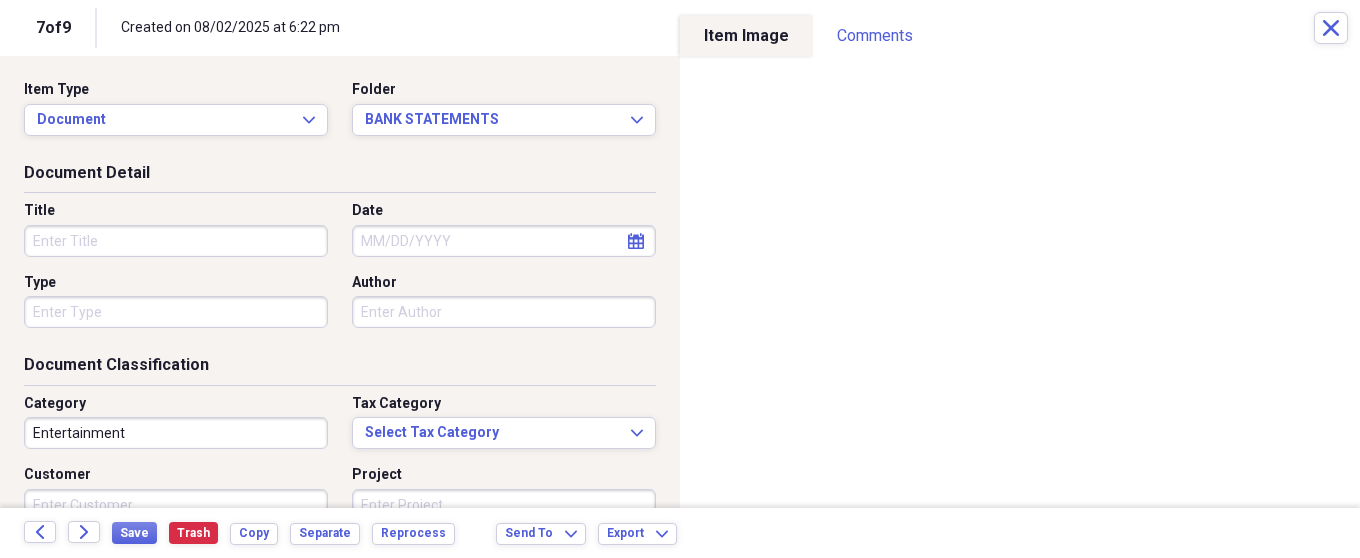 click on "Title" at bounding box center [176, 241] 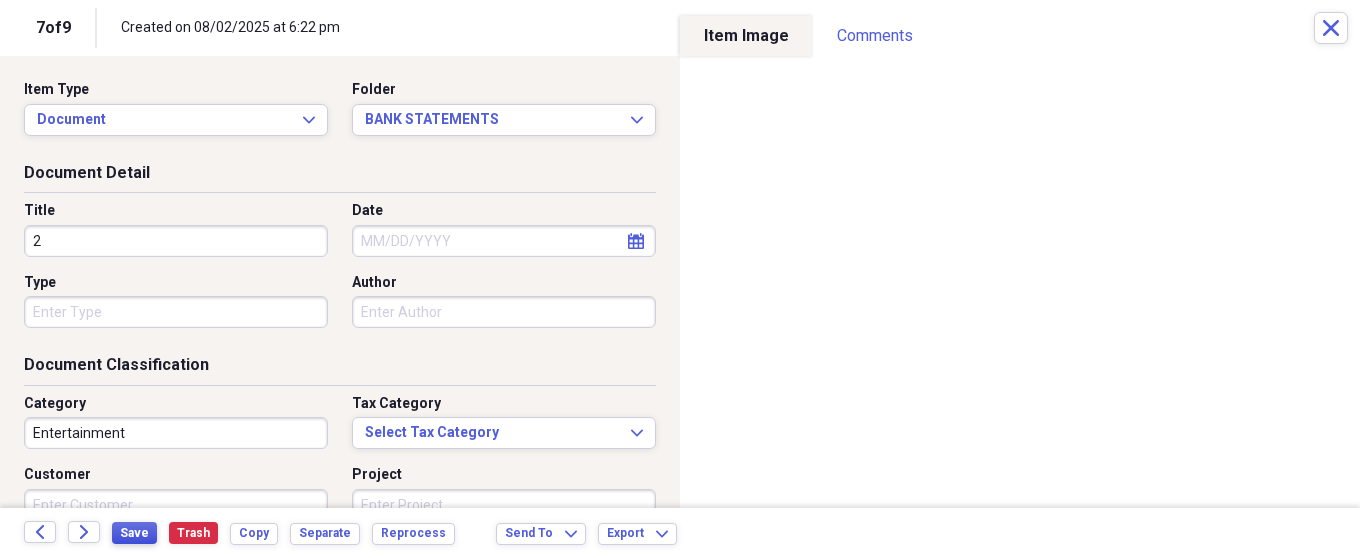 type on "2" 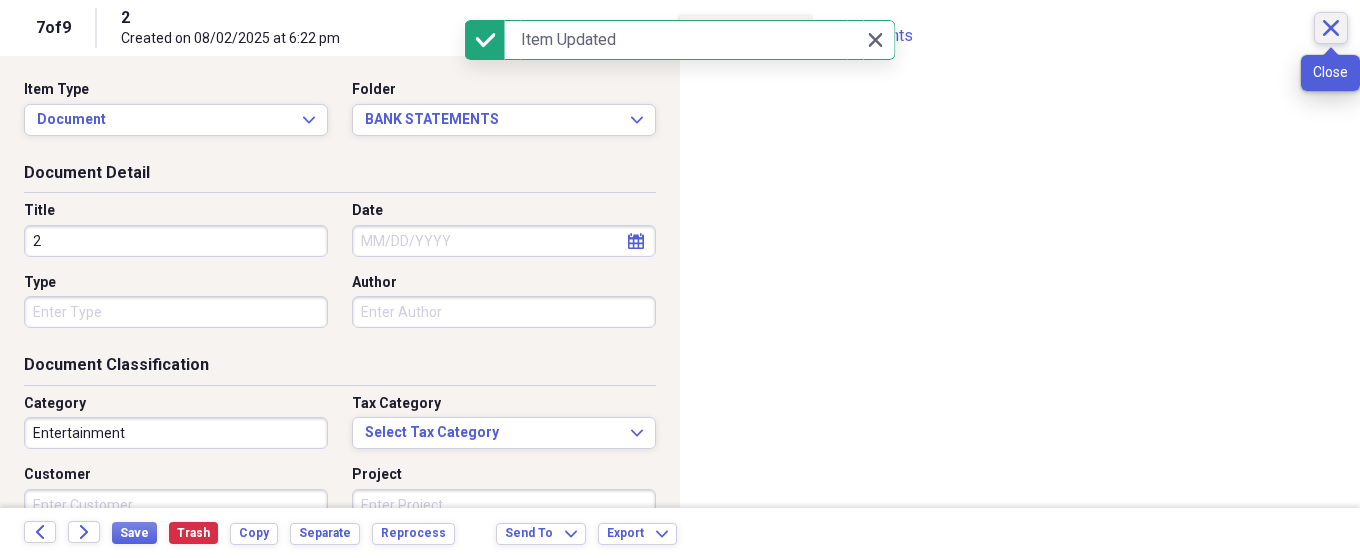 click 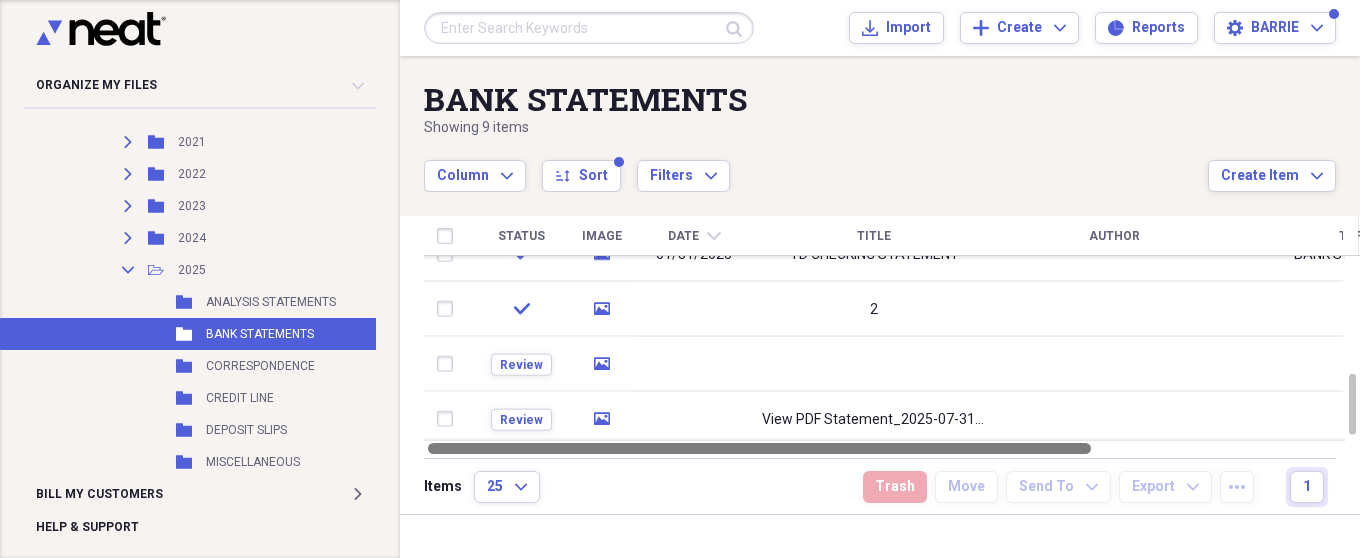 click at bounding box center (892, 448) 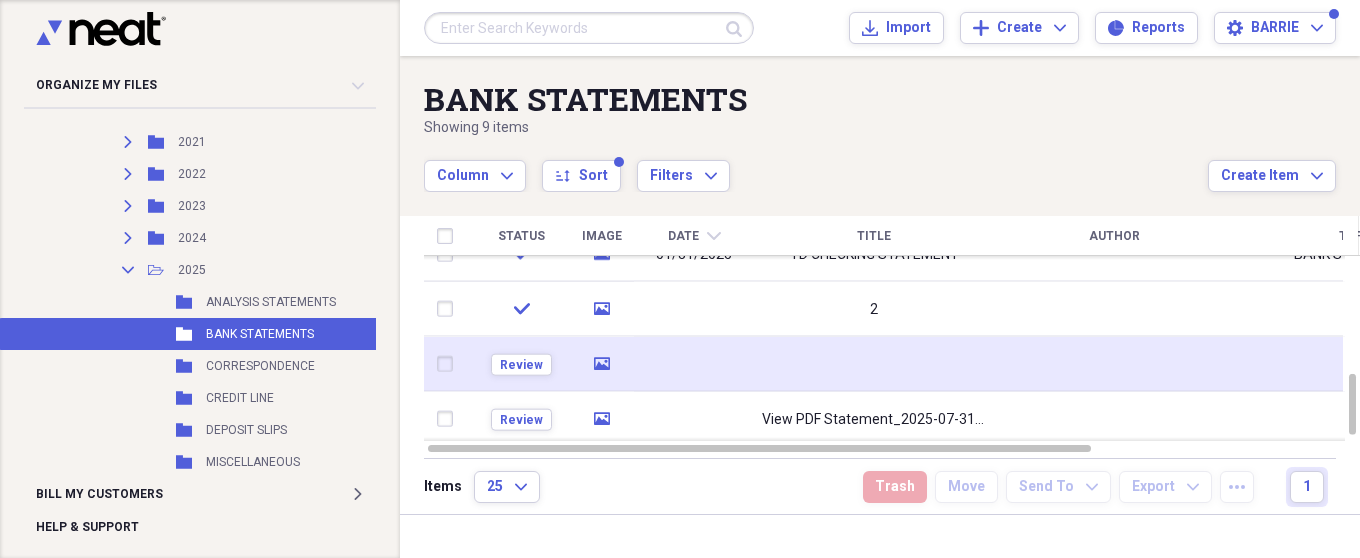 click at bounding box center (874, 364) 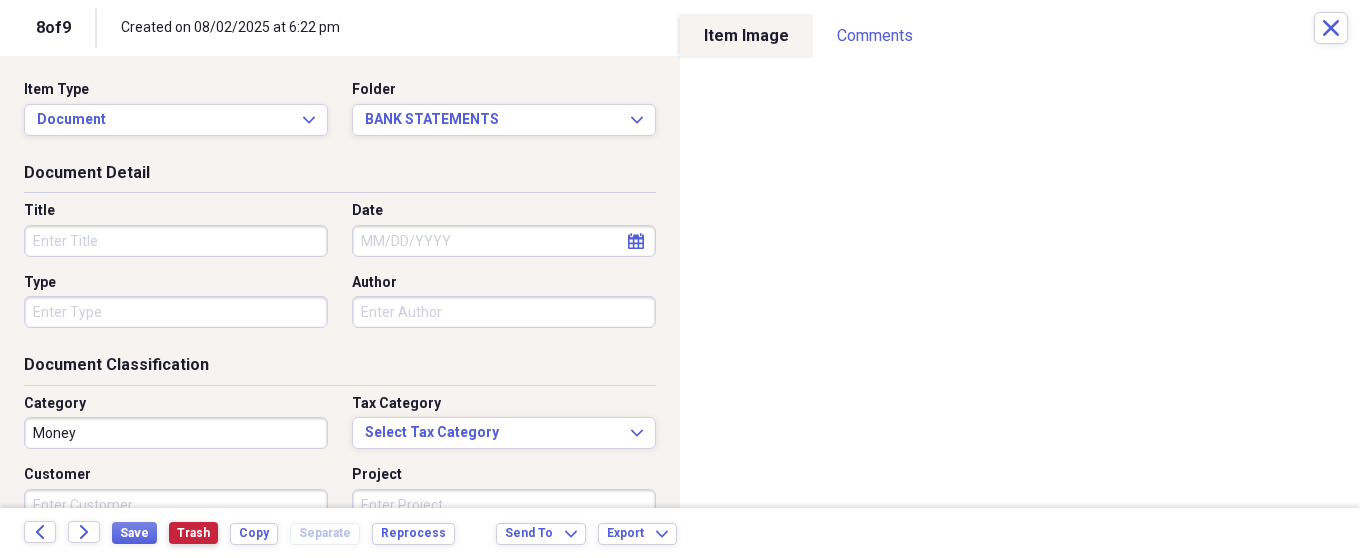 click on "Trash" at bounding box center (193, 533) 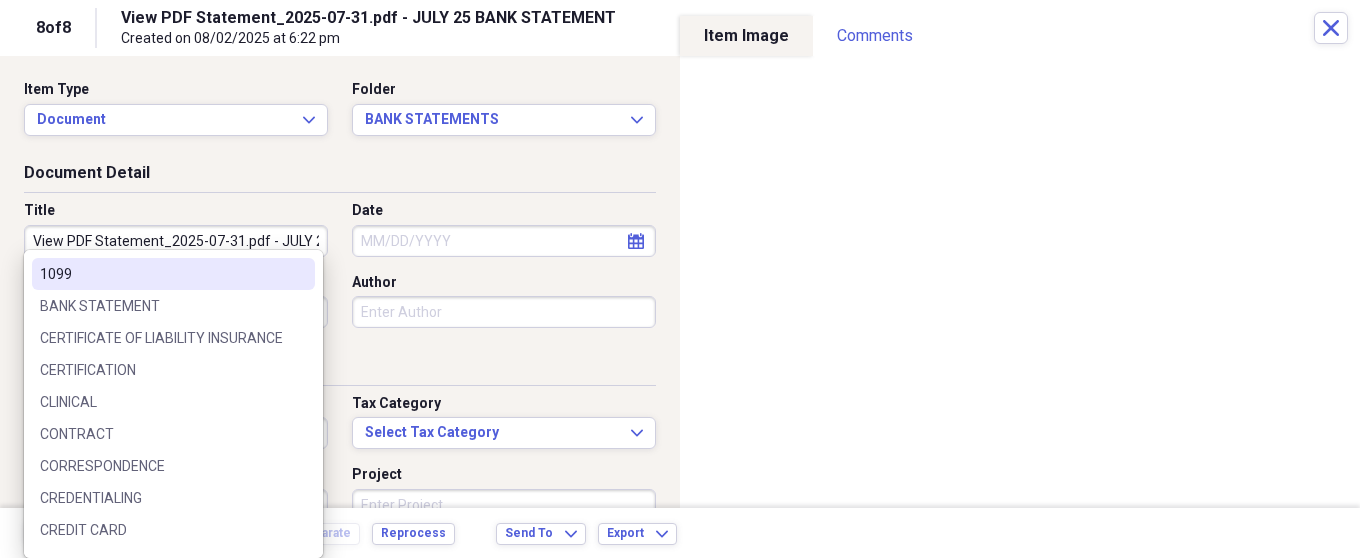 click on "Organize My Files Collapse Unfiled Needs Review Unfiled All Files Unfiled Unfiled Unfiled Saved Reports Collapse My Cabinet My Cabinet Add Folder Collapse Open Folder ZOOGLE Add Folder Collapse Open Folder Business Add Folder Expand Folder AAP INSURANCE PROGRAM Add Folder Expand Folder ADMINISTRATION Add Folder Expand Folder AFLAC Add Folder Expand Folder AMERICAN EXPRESS Add Folder Expand Folder AMERICAN EXPRESS GLOBAL MERCHANT SERVICES Add Folder Expand Folder APC Add Folder Expand Folder ARCHIVES Add Folder Expand Folder BARRIE BRACHFELD Add Folder Expand Folder BELL MEDICAL Add Folder Expand Folder BMW Add Folder Expand Folder BOLLINGER Add Folder Folder CARDS Add Folder Expand Folder CBIZ Add Folder Expand Folder CHUBB Add Folder Expand Folder CITI-VISA Add Folder Expand Folder CONNEXIN SOFTWARE Add Folder Expand Folder COOPERATIVE COMMUNICATIONS Add Folder Expand Folder CPR PROGRAM Add Folder Expand Folder DELL Add Folder Expand Folder DOCTORS Add Folder Expand Folder EIDL - SBA LOAN Add Folder Expand 2" at bounding box center (680, 279) 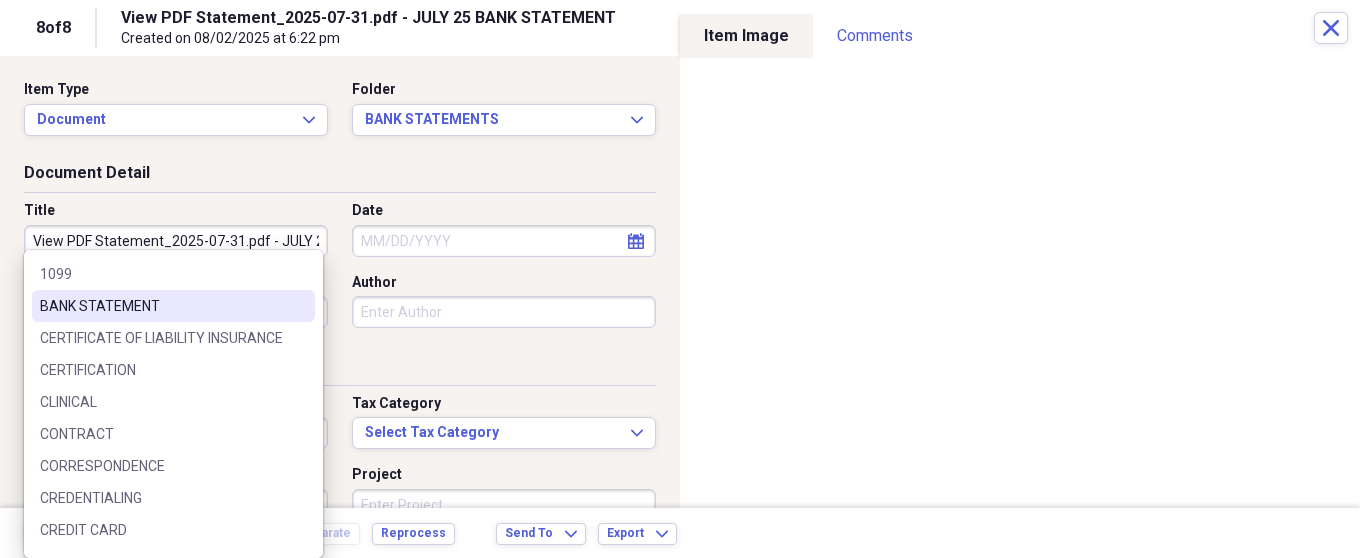 click on "BANK STATEMENT" at bounding box center [161, 306] 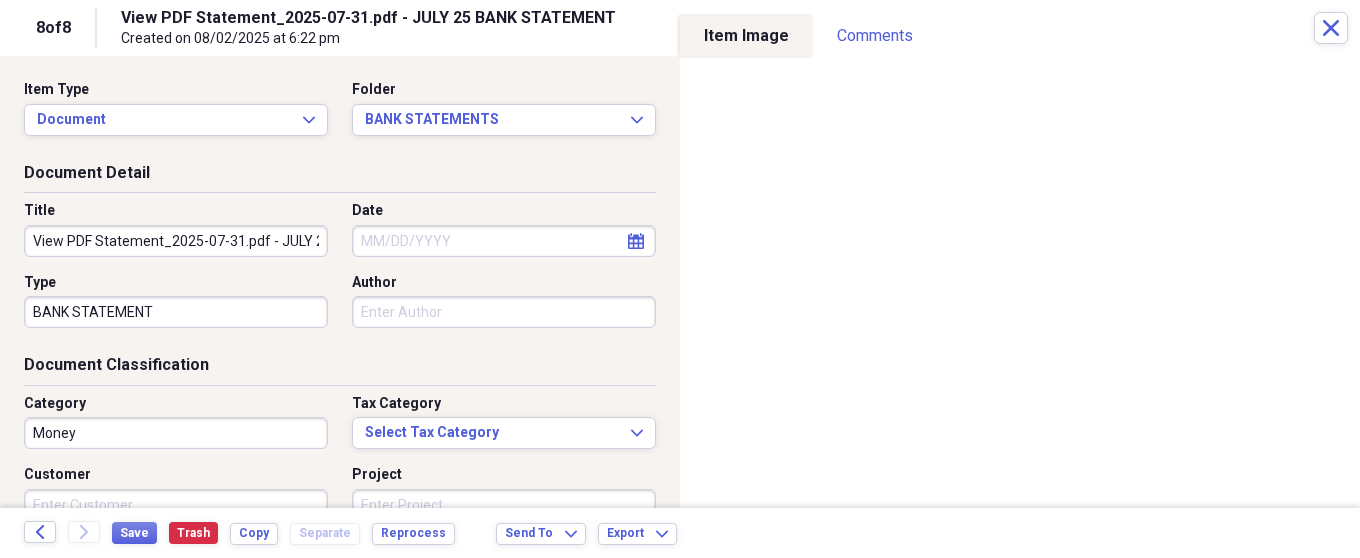 select on "7" 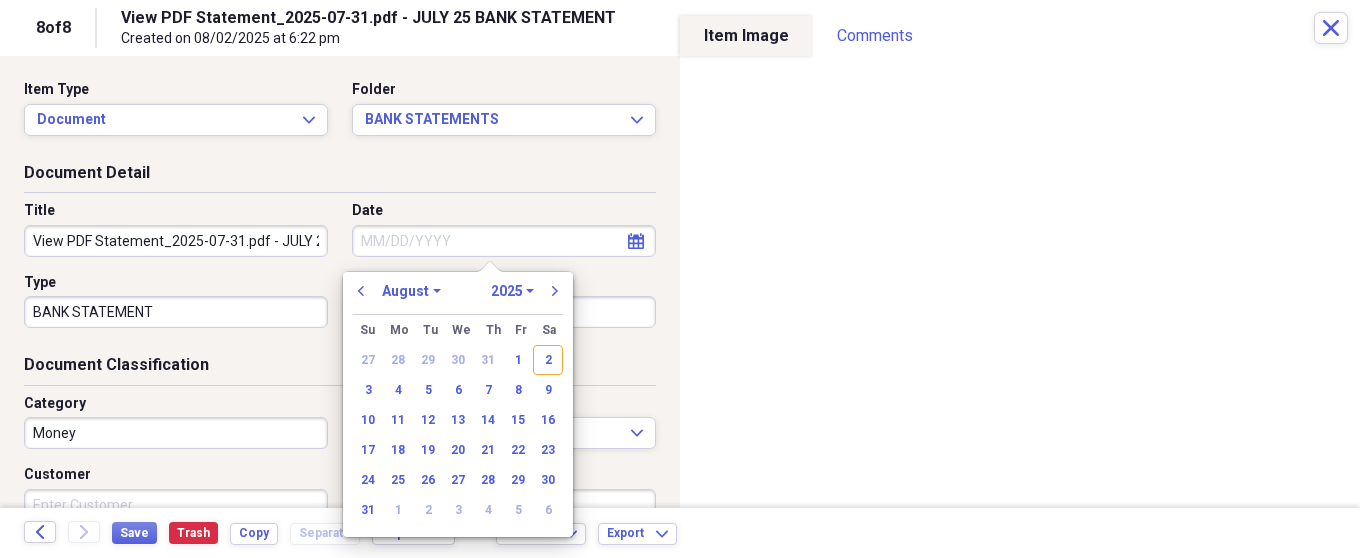 click on "Date" at bounding box center [504, 241] 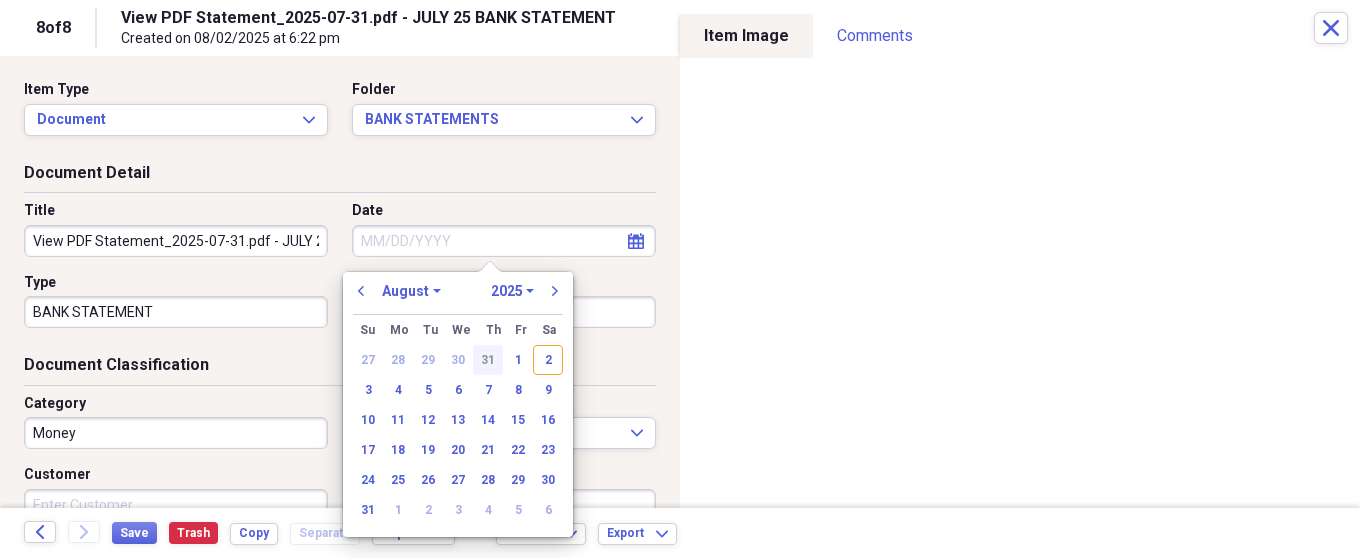 click on "31" at bounding box center [488, 360] 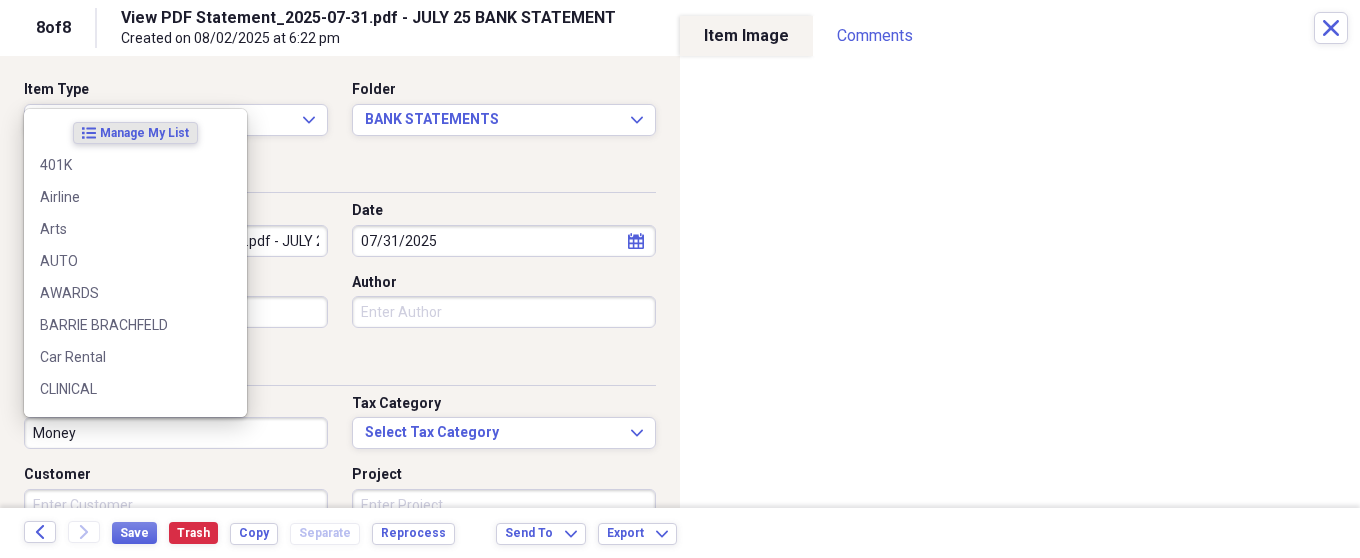 click on "Money" at bounding box center [176, 433] 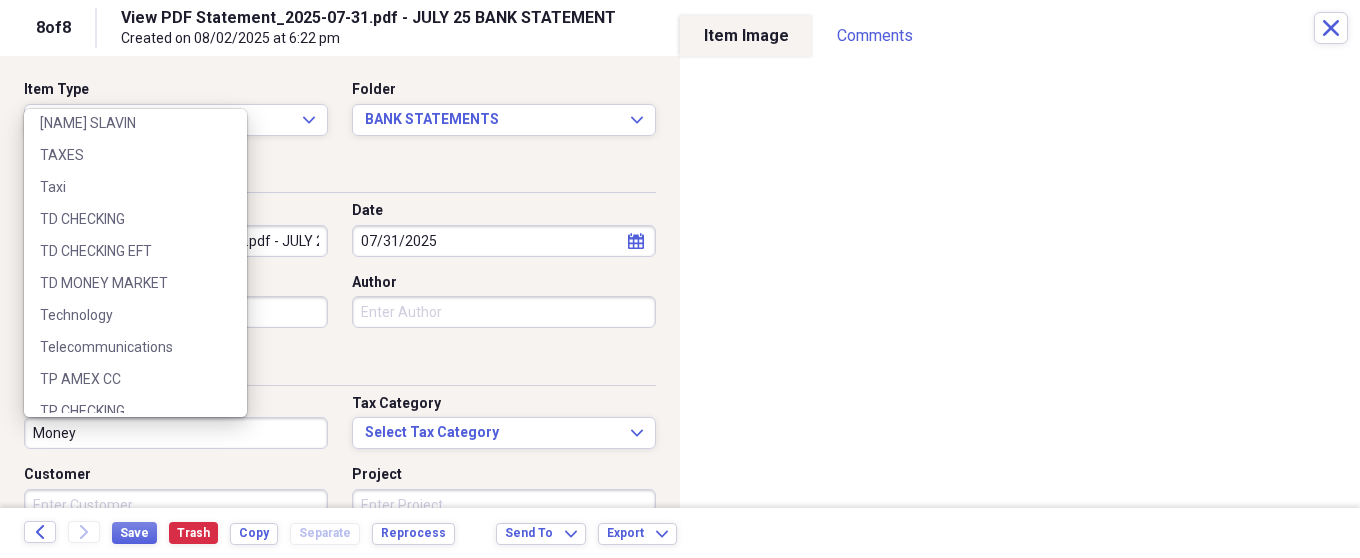 scroll, scrollTop: 2096, scrollLeft: 0, axis: vertical 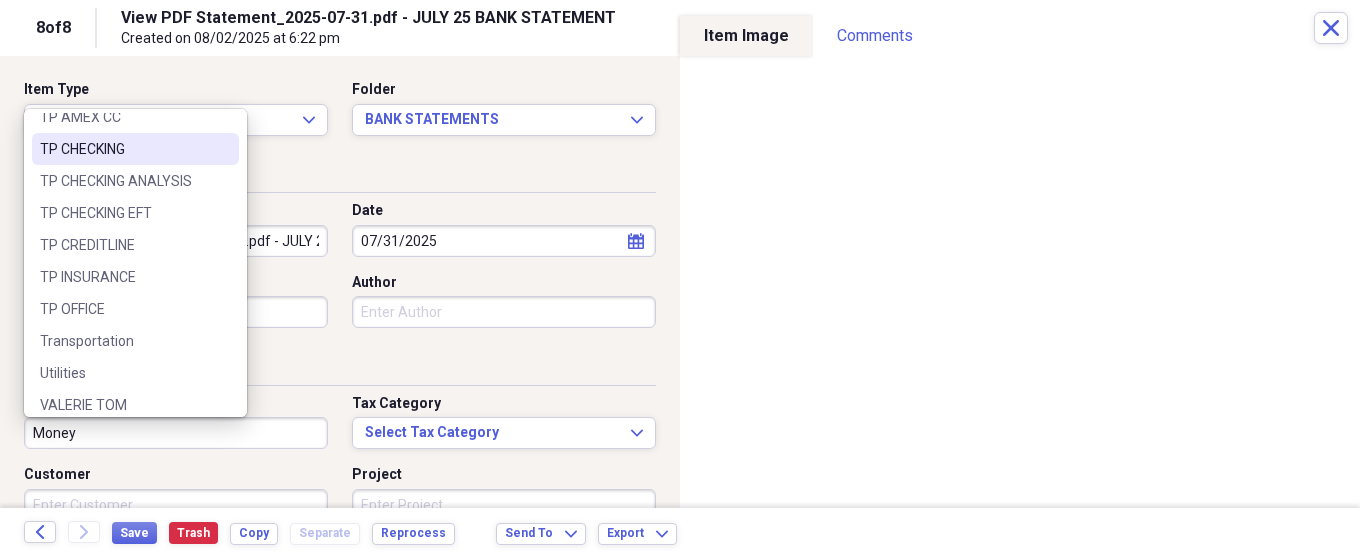 click on "TP CHECKING" at bounding box center (123, 149) 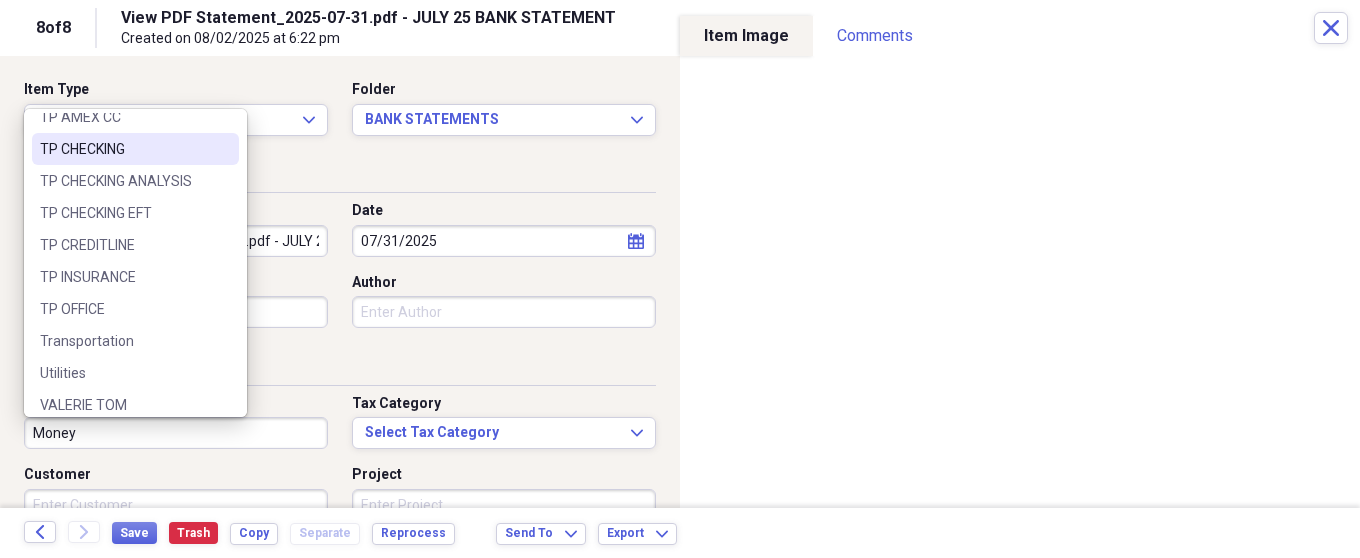 type on "TP CHECKING" 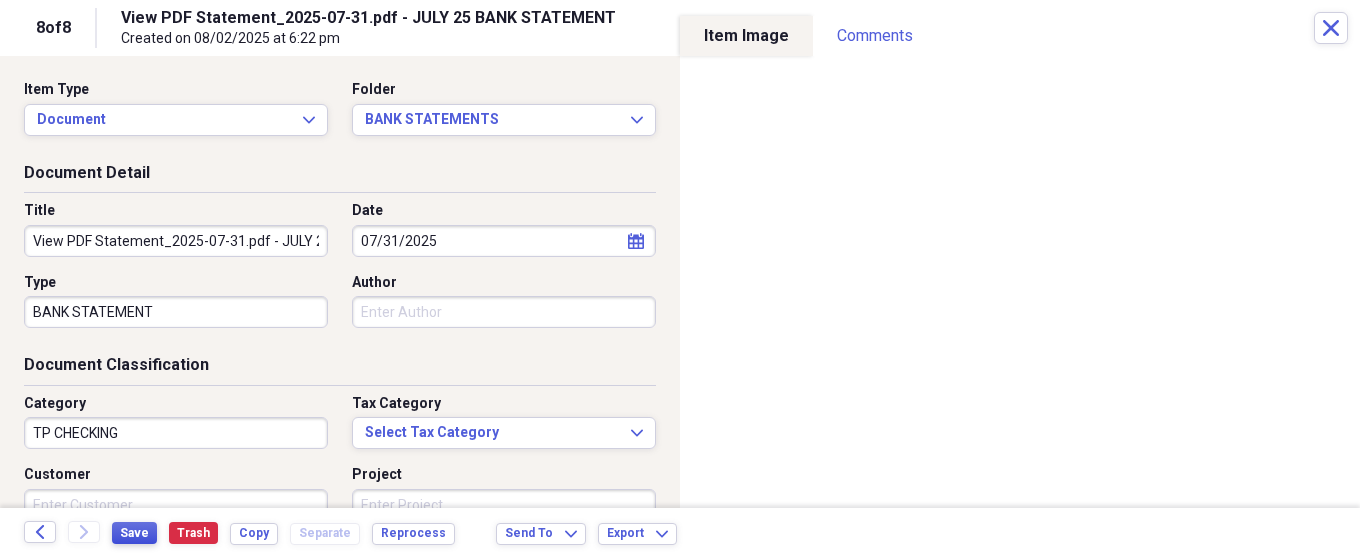 click on "Save" at bounding box center (134, 533) 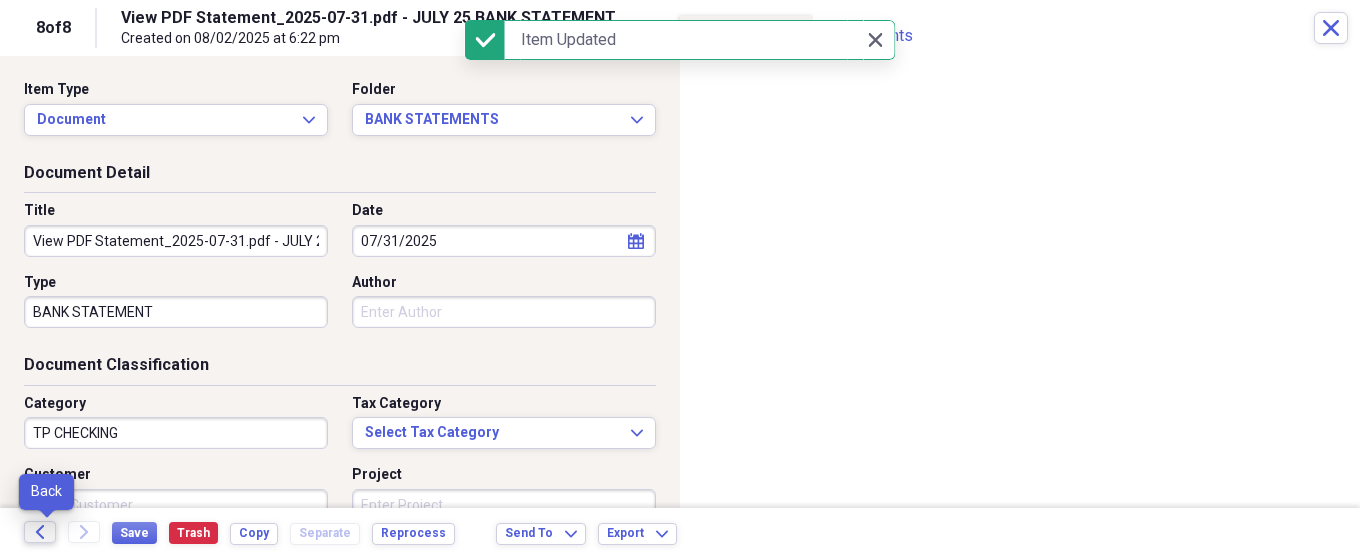 click on "Back" 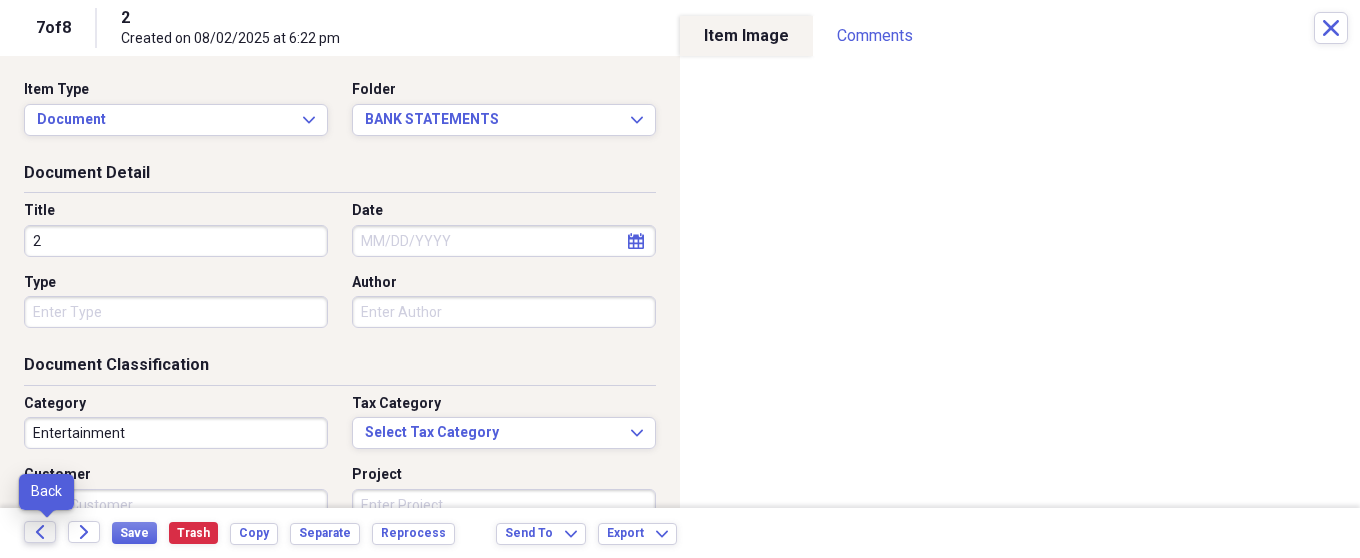 click on "Back" 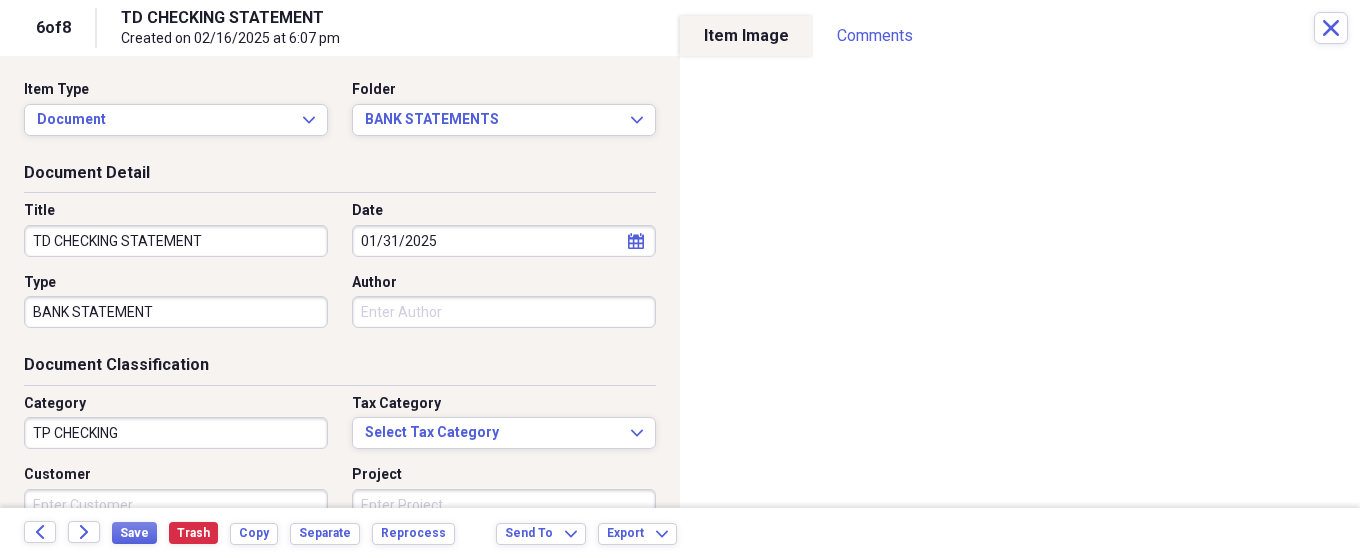 drag, startPoint x: 236, startPoint y: 242, endPoint x: 0, endPoint y: 239, distance: 236.01907 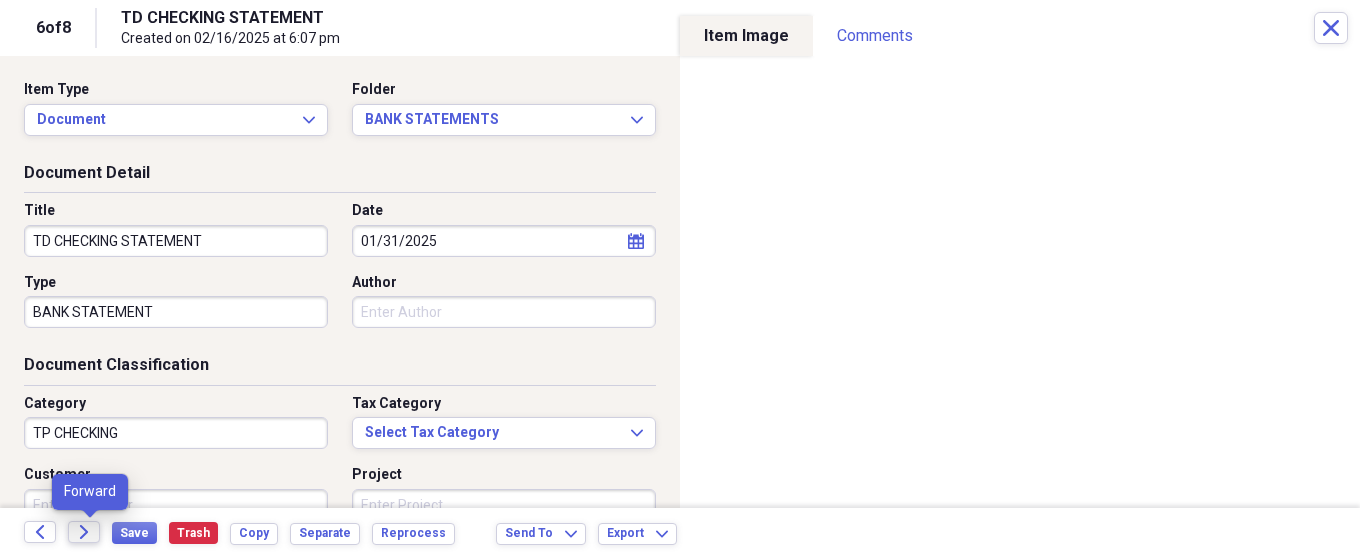 click on "Forward" 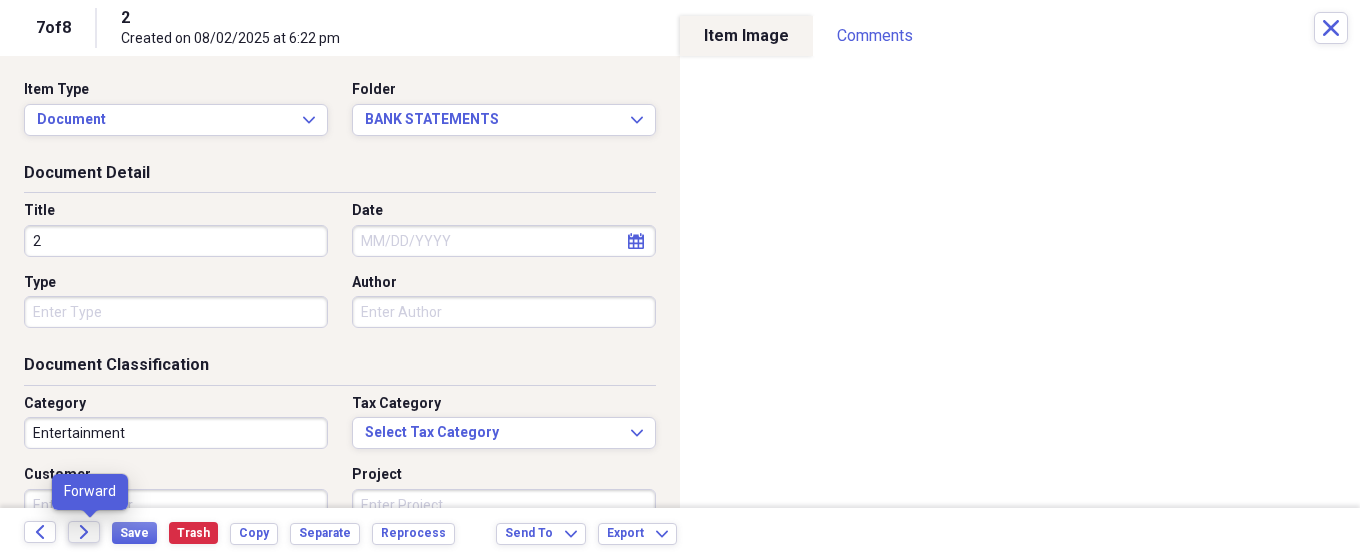 click on "Forward" 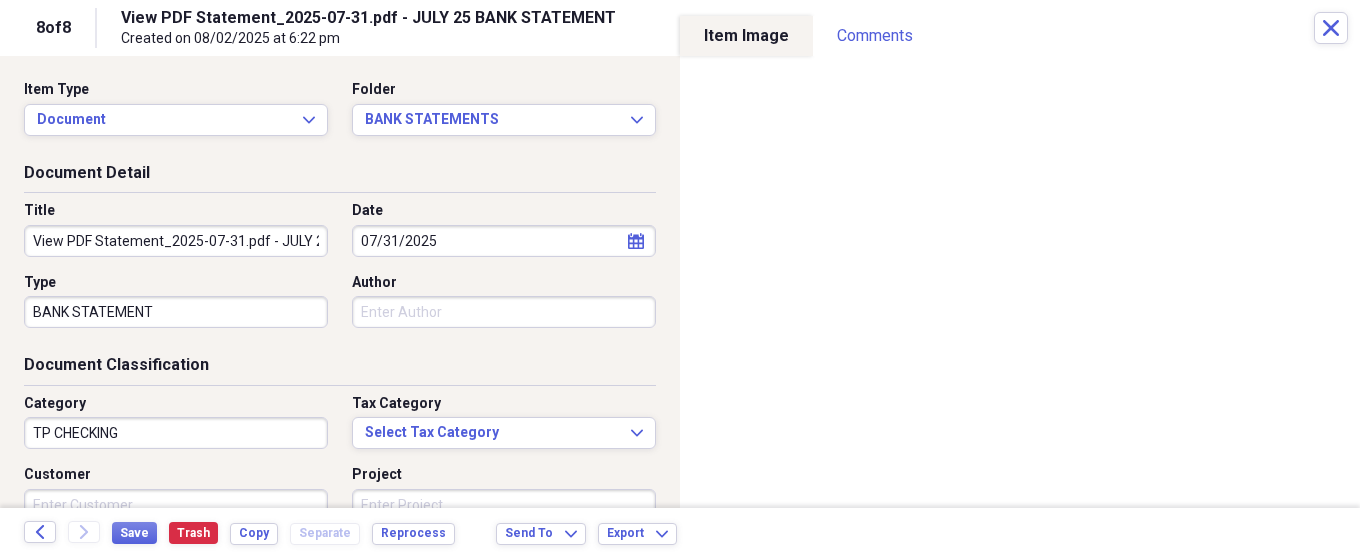 click on "View PDF Statement_2025-07-31.pdf - JULY 25 BANK STATEMENT" at bounding box center [176, 241] 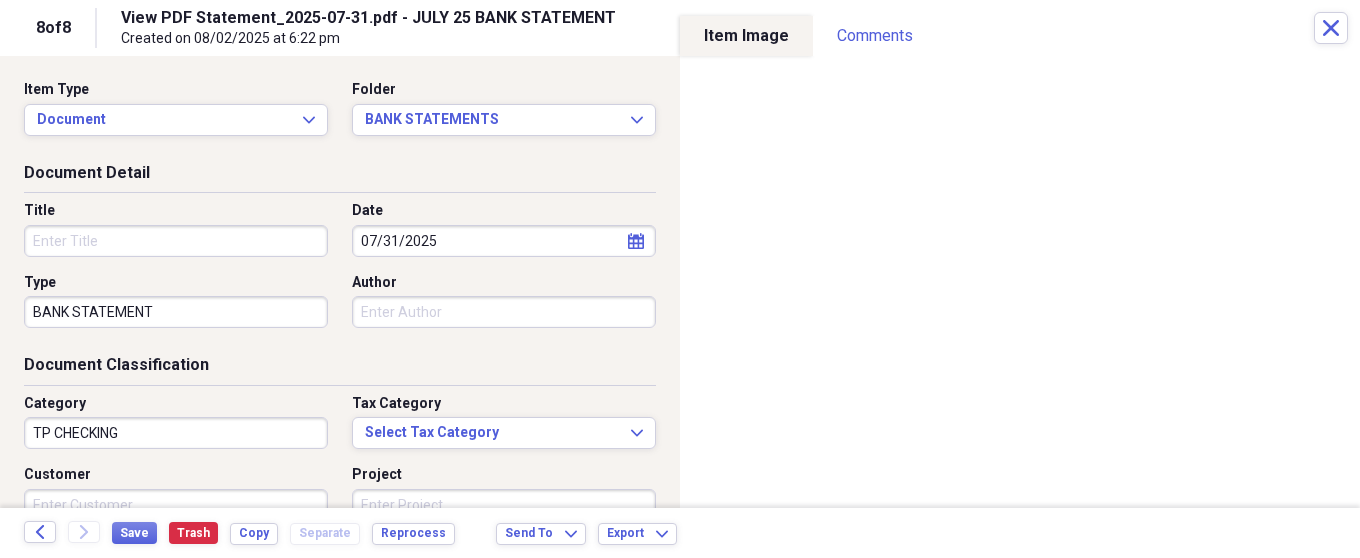 paste on "TD CHECKING STATEMENT" 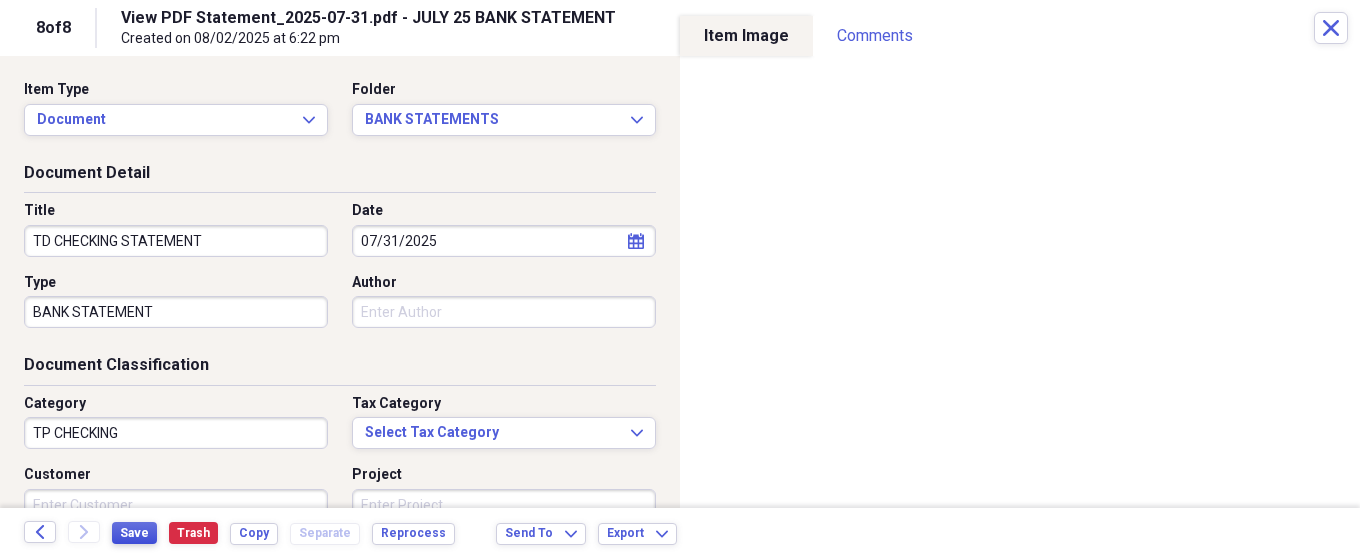 type on "TD CHECKING STATEMENT" 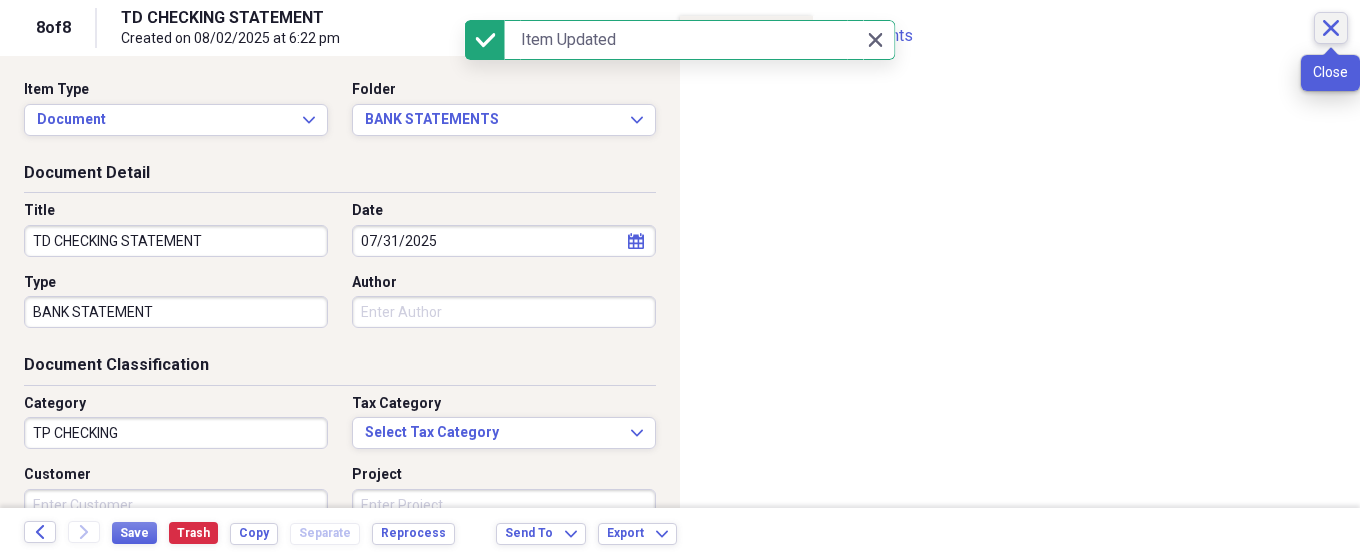 click on "Close" 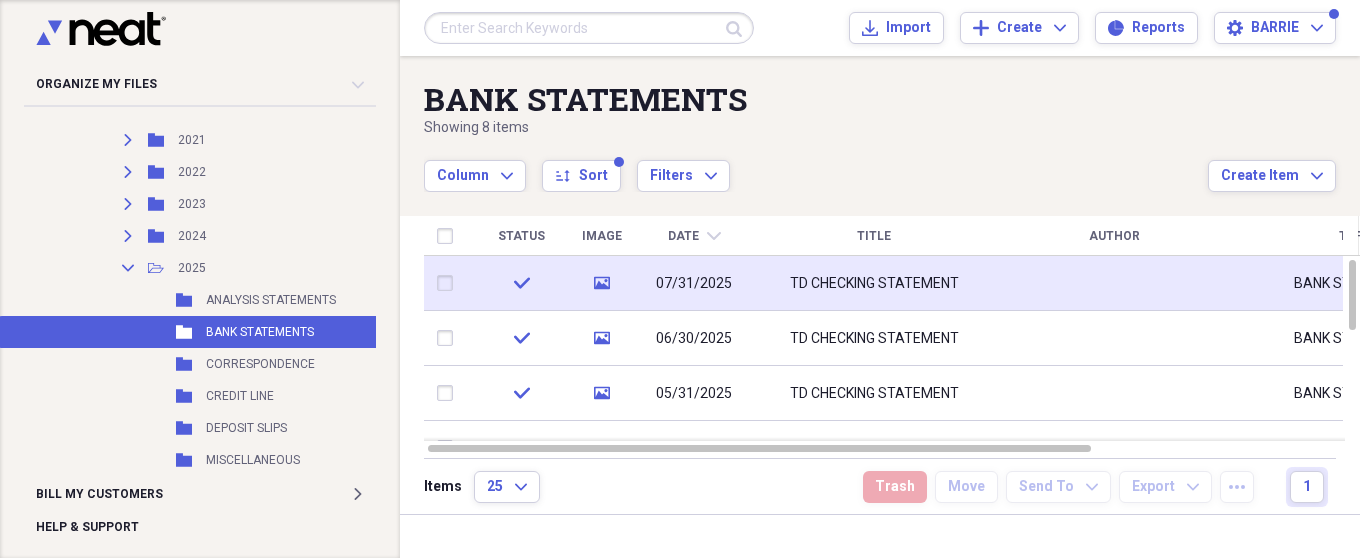 click at bounding box center (449, 283) 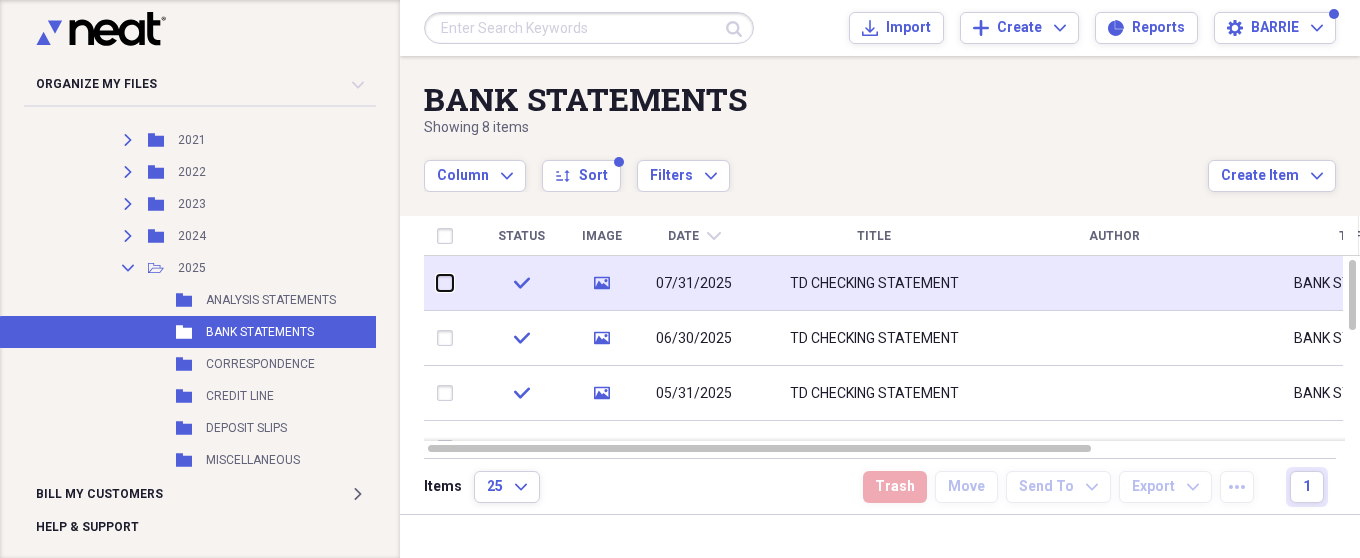 click at bounding box center [437, 283] 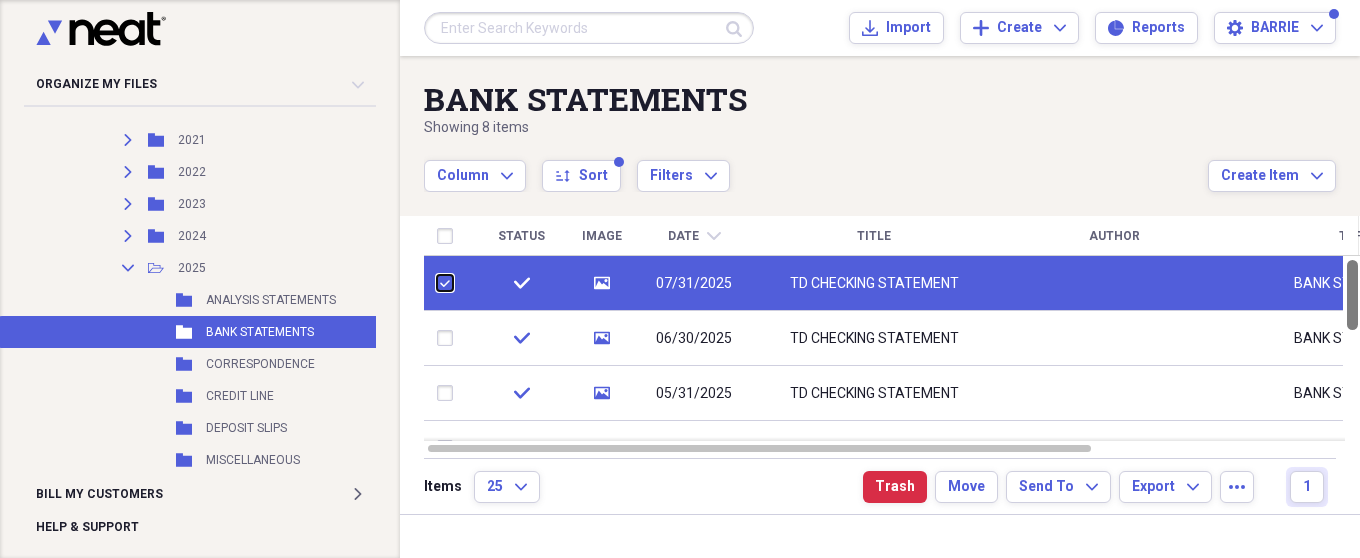 checkbox on "false" 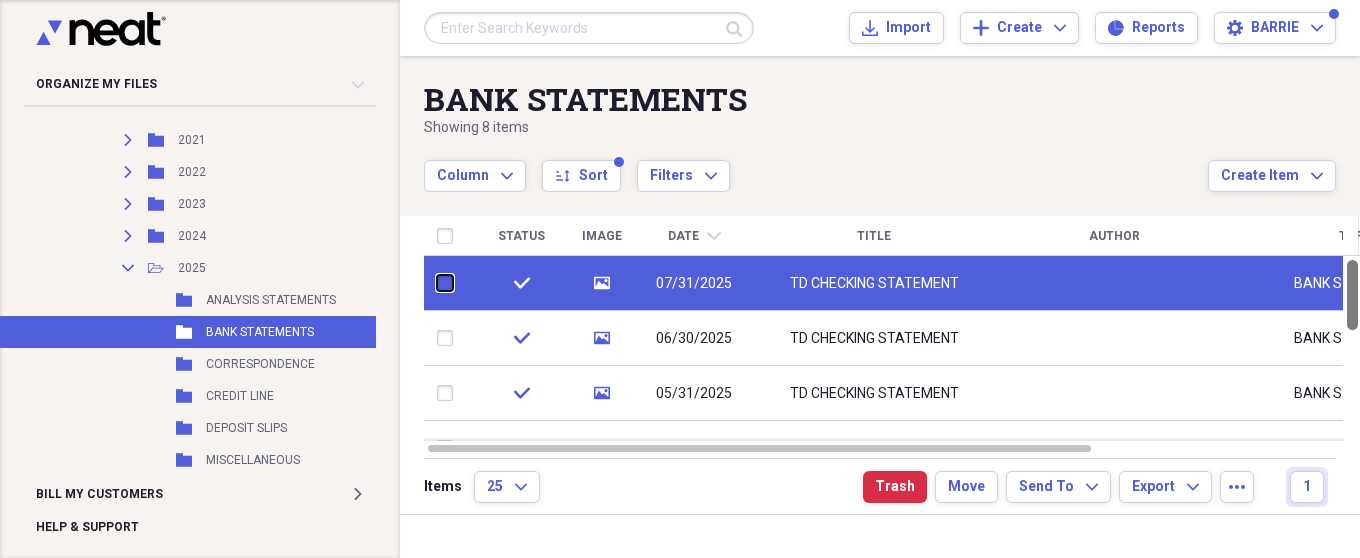 click at bounding box center [1352, 348] 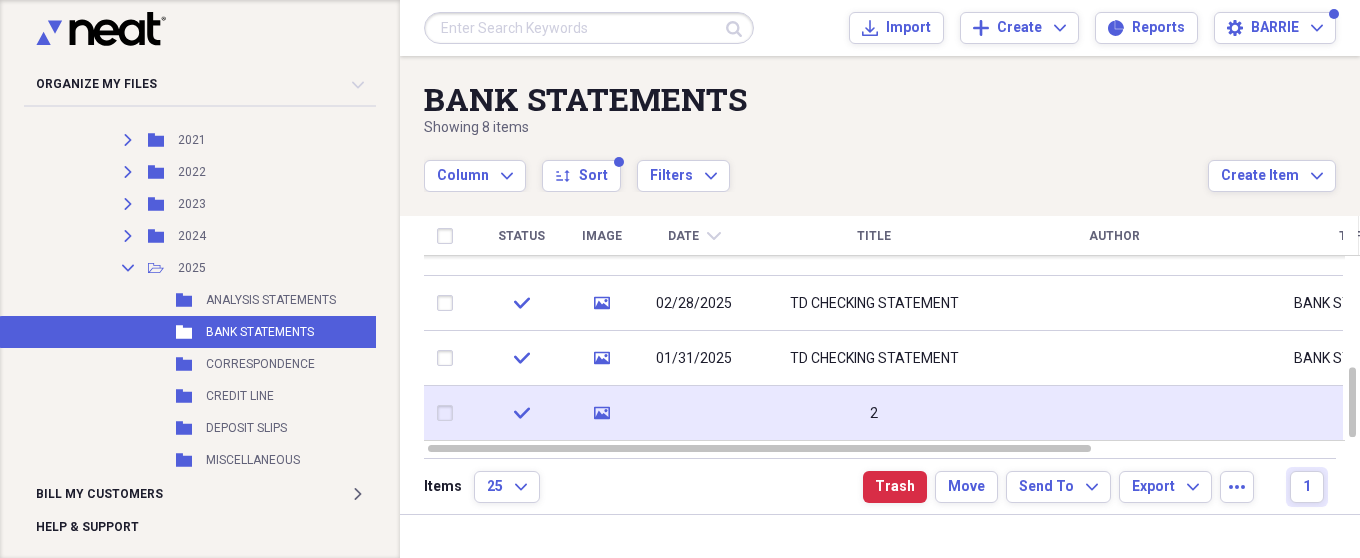 click at bounding box center (449, 413) 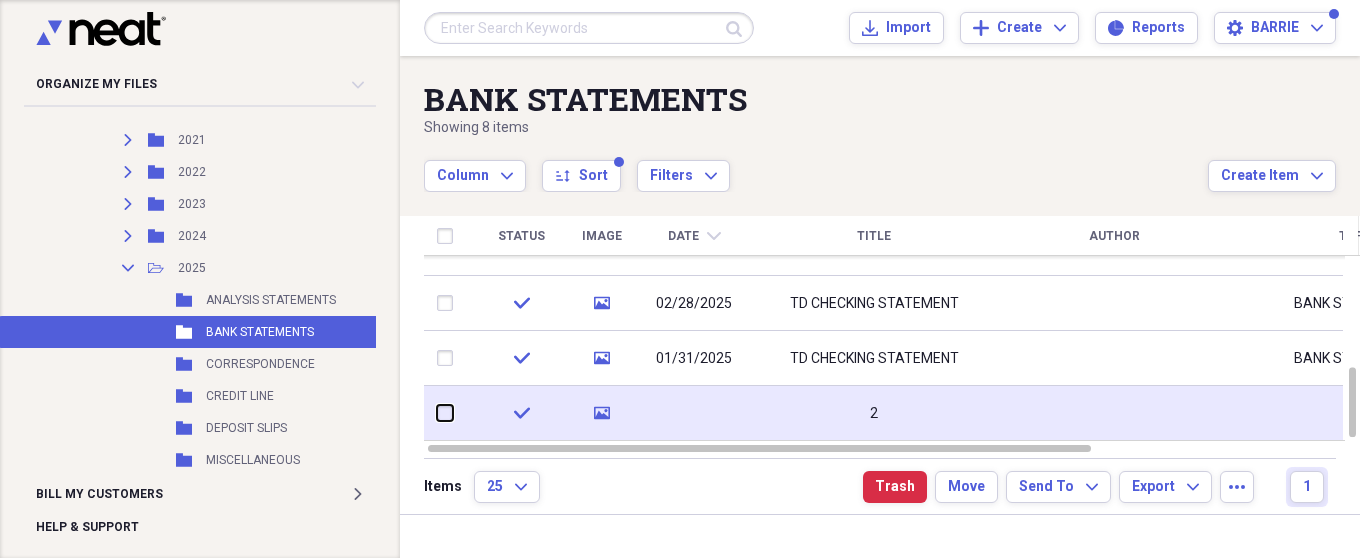 click at bounding box center [437, 413] 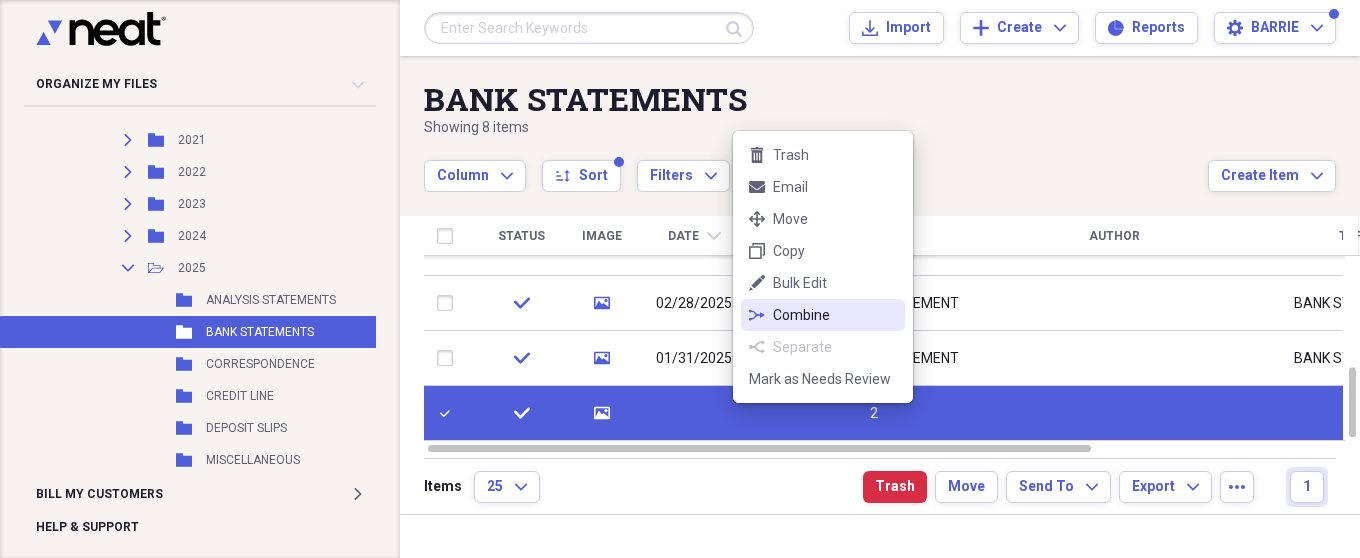 click on "Combine" at bounding box center [835, 315] 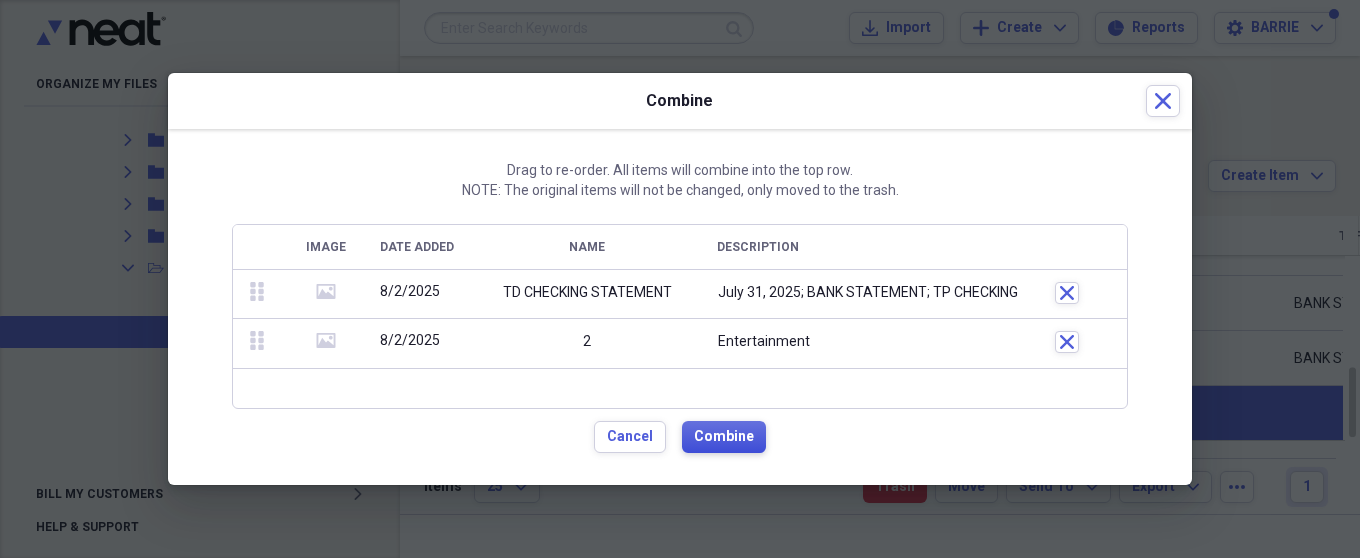 click on "Combine" at bounding box center [724, 437] 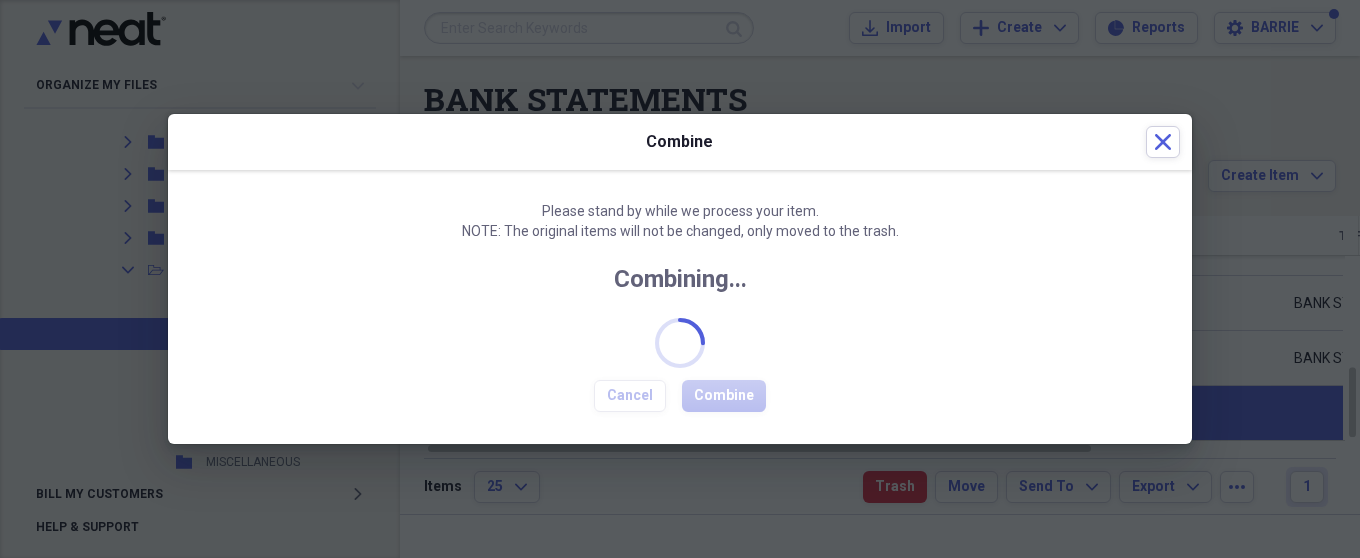 checkbox on "false" 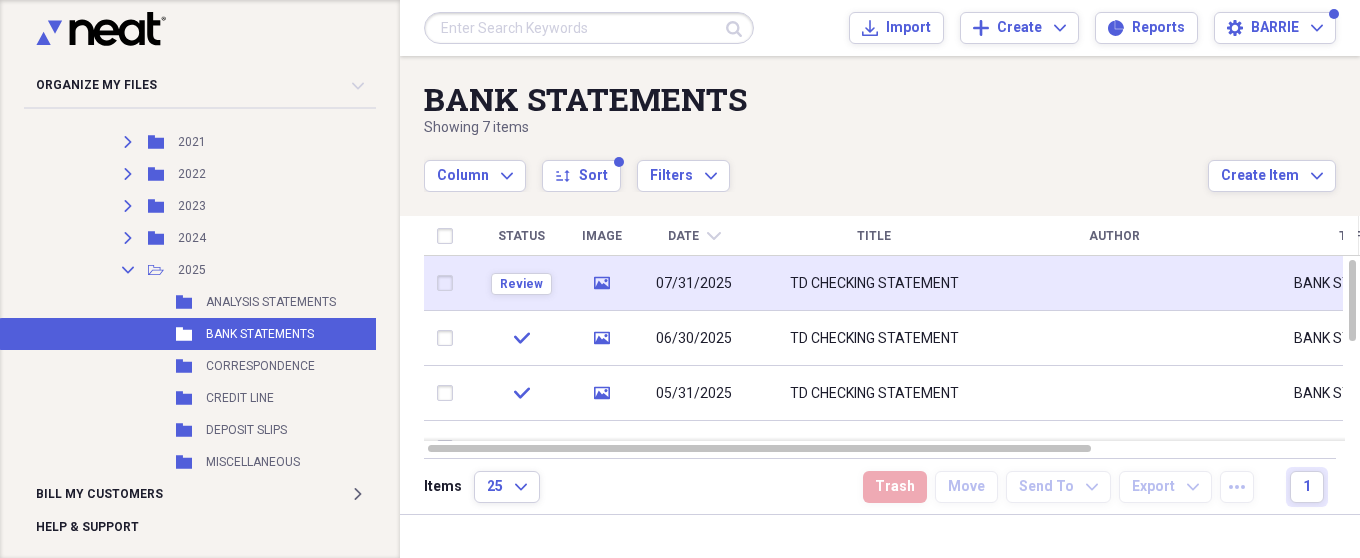 click on "TD CHECKING STATEMENT" at bounding box center (874, 283) 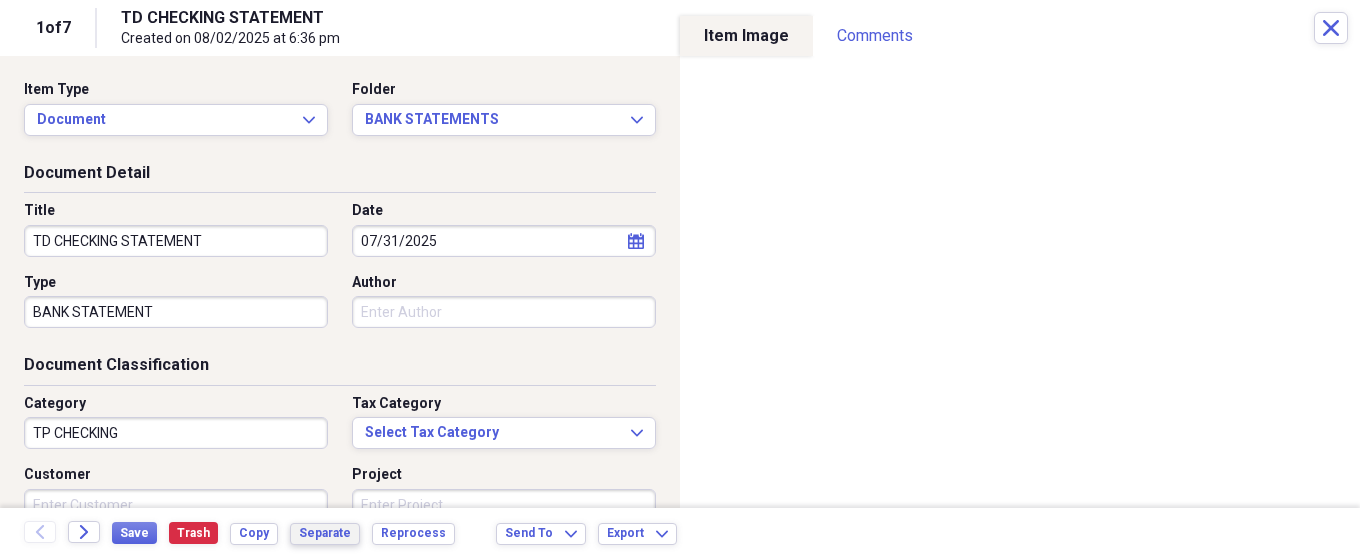 click on "Separate" at bounding box center (325, 533) 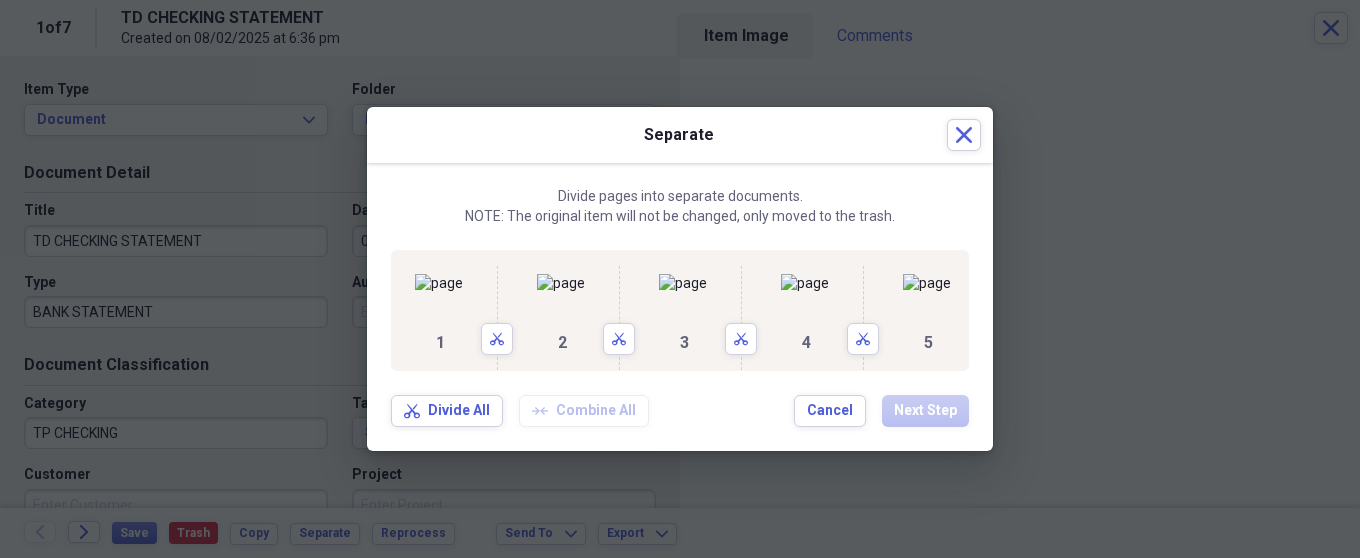 scroll, scrollTop: 0, scrollLeft: 125, axis: horizontal 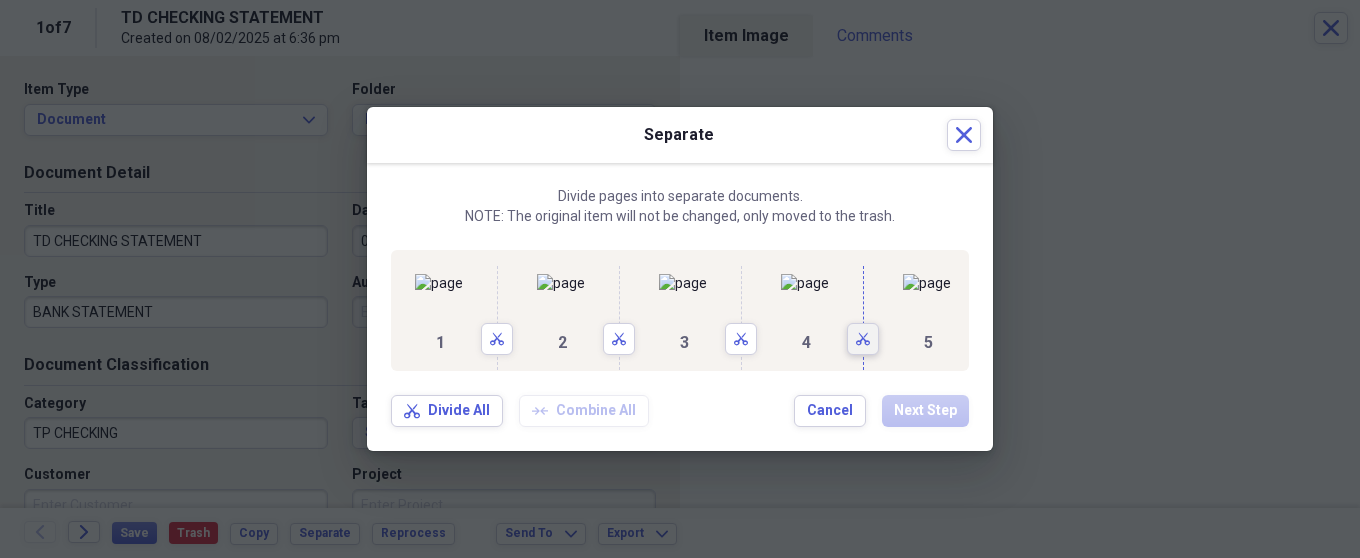 click on "Scissors" 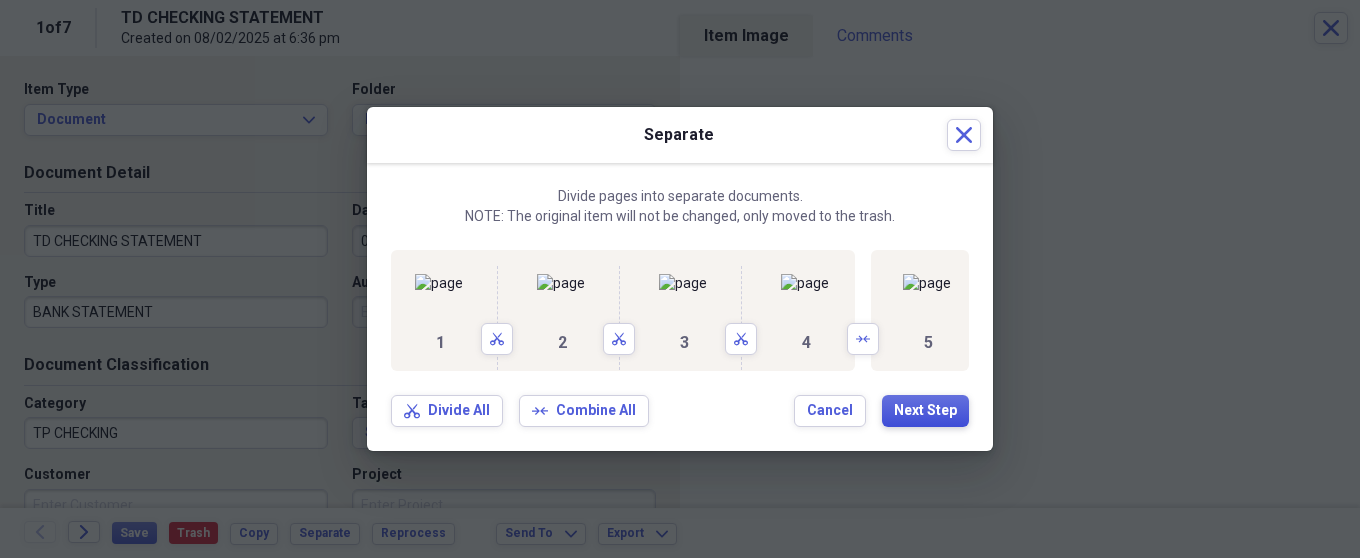click on "Next Step" at bounding box center (925, 411) 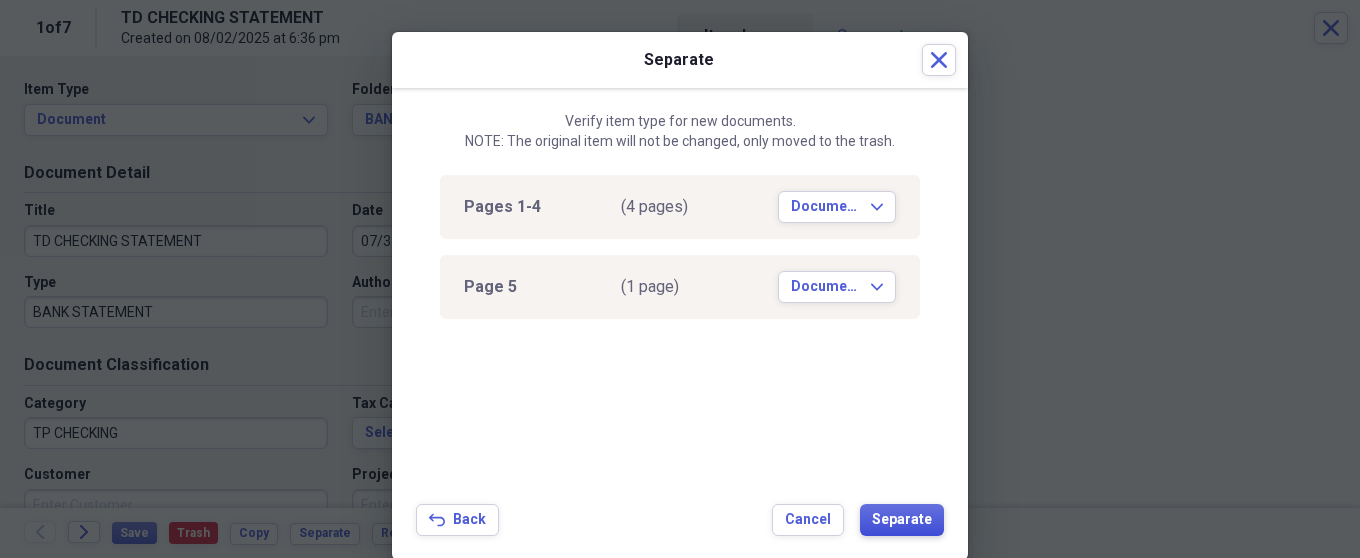 click on "Separate" at bounding box center [902, 520] 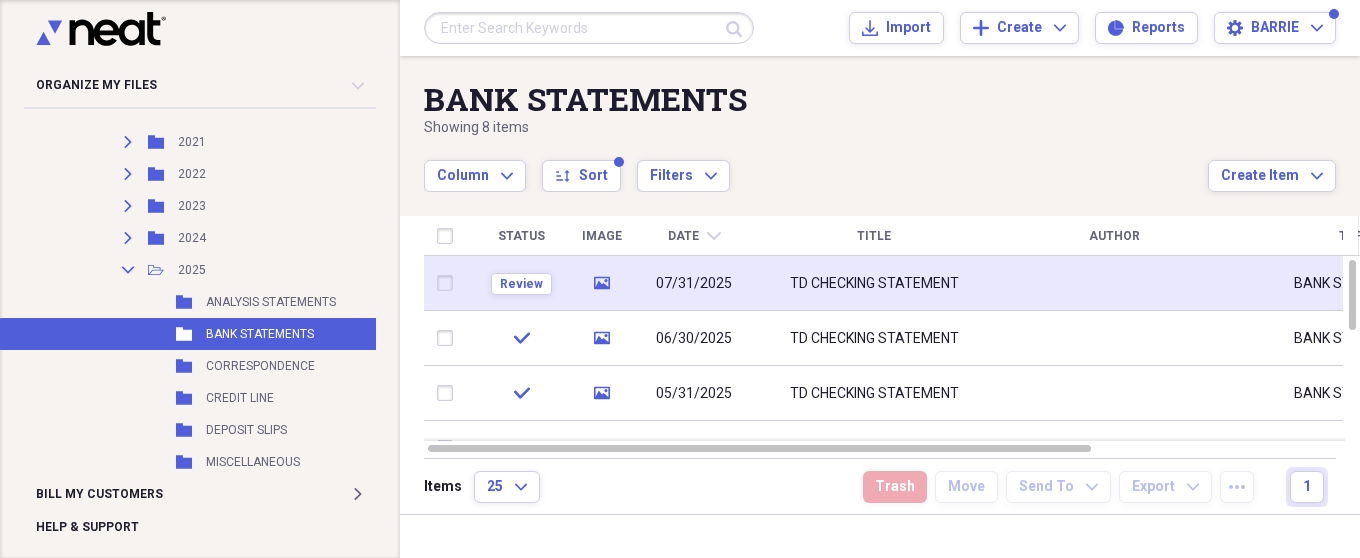 click on "TD CHECKING STATEMENT" at bounding box center [874, 284] 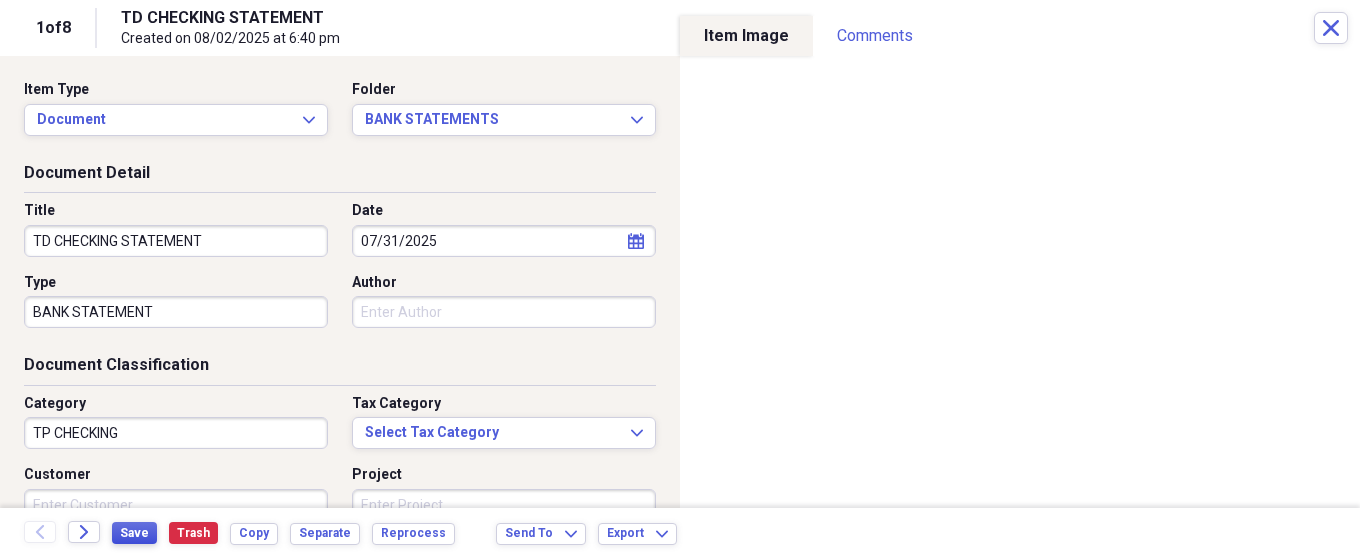 click on "Save" at bounding box center [134, 533] 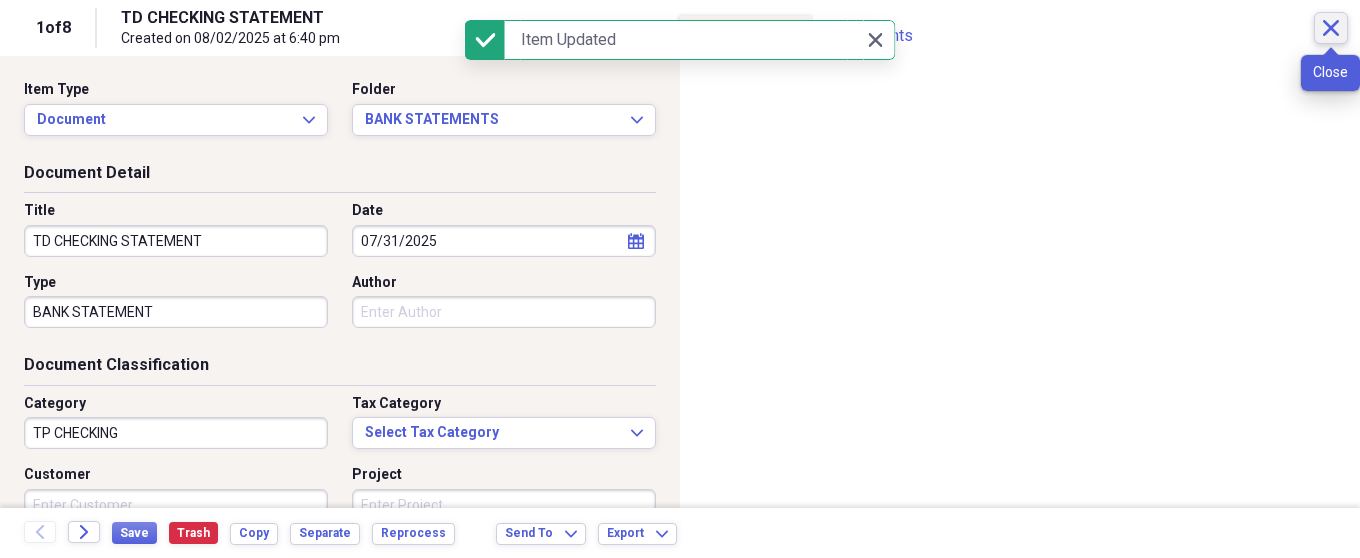 click 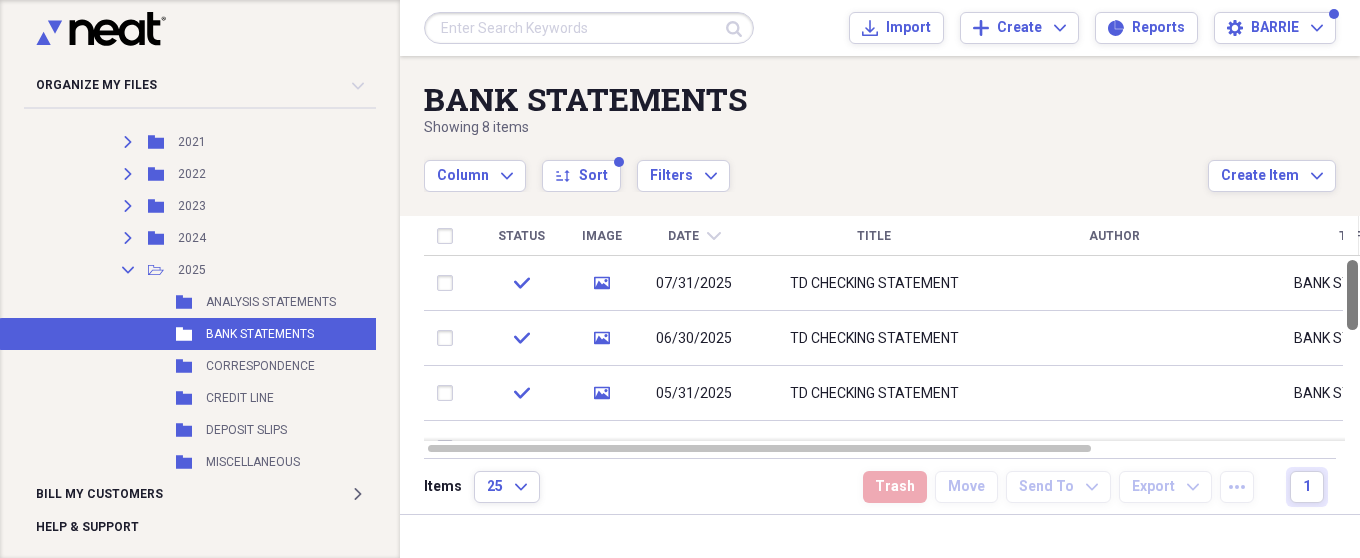 click at bounding box center (1352, 348) 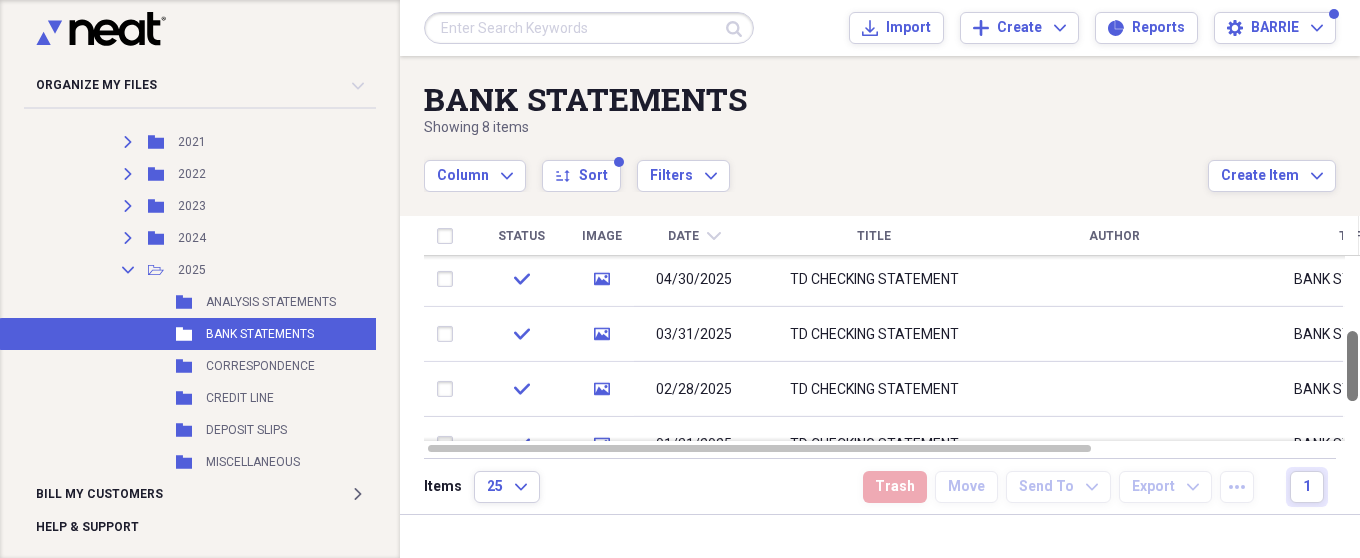 click at bounding box center (1352, 366) 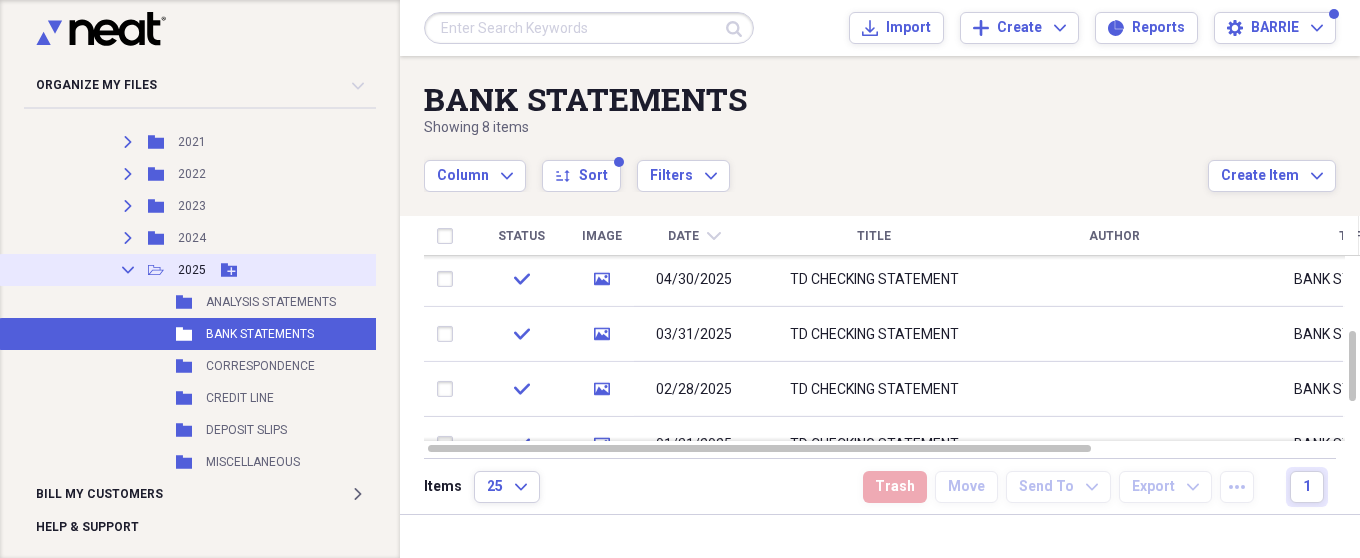 click on "Collapse" at bounding box center [128, 270] 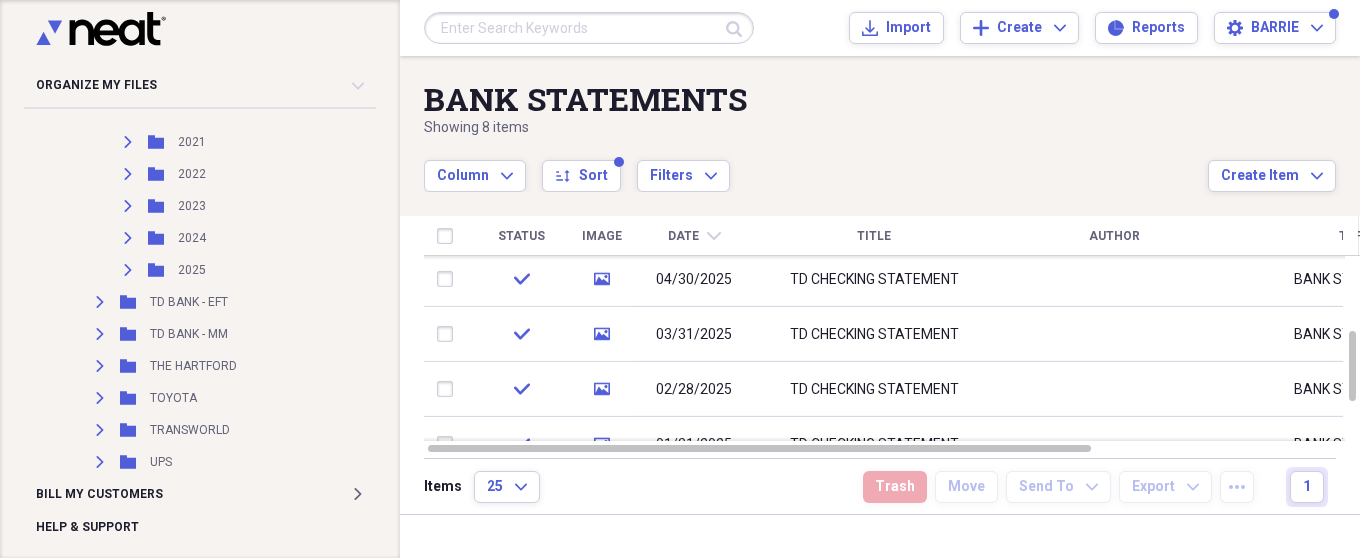 scroll, scrollTop: 2145, scrollLeft: 0, axis: vertical 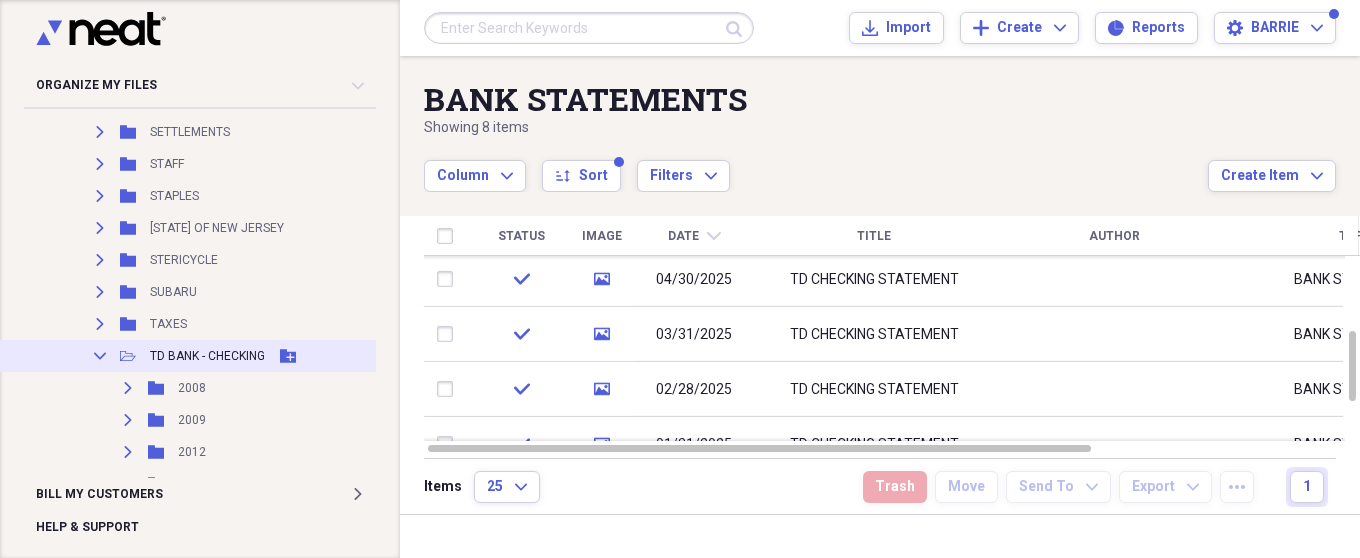 click on "Collapse" 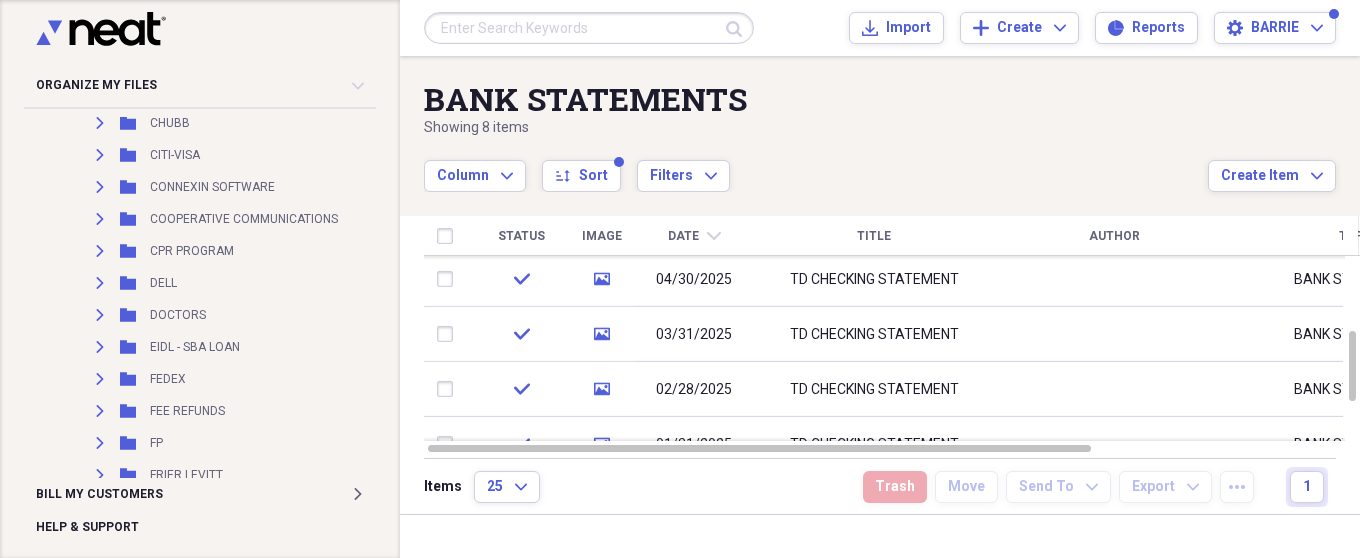 scroll, scrollTop: 52, scrollLeft: 0, axis: vertical 